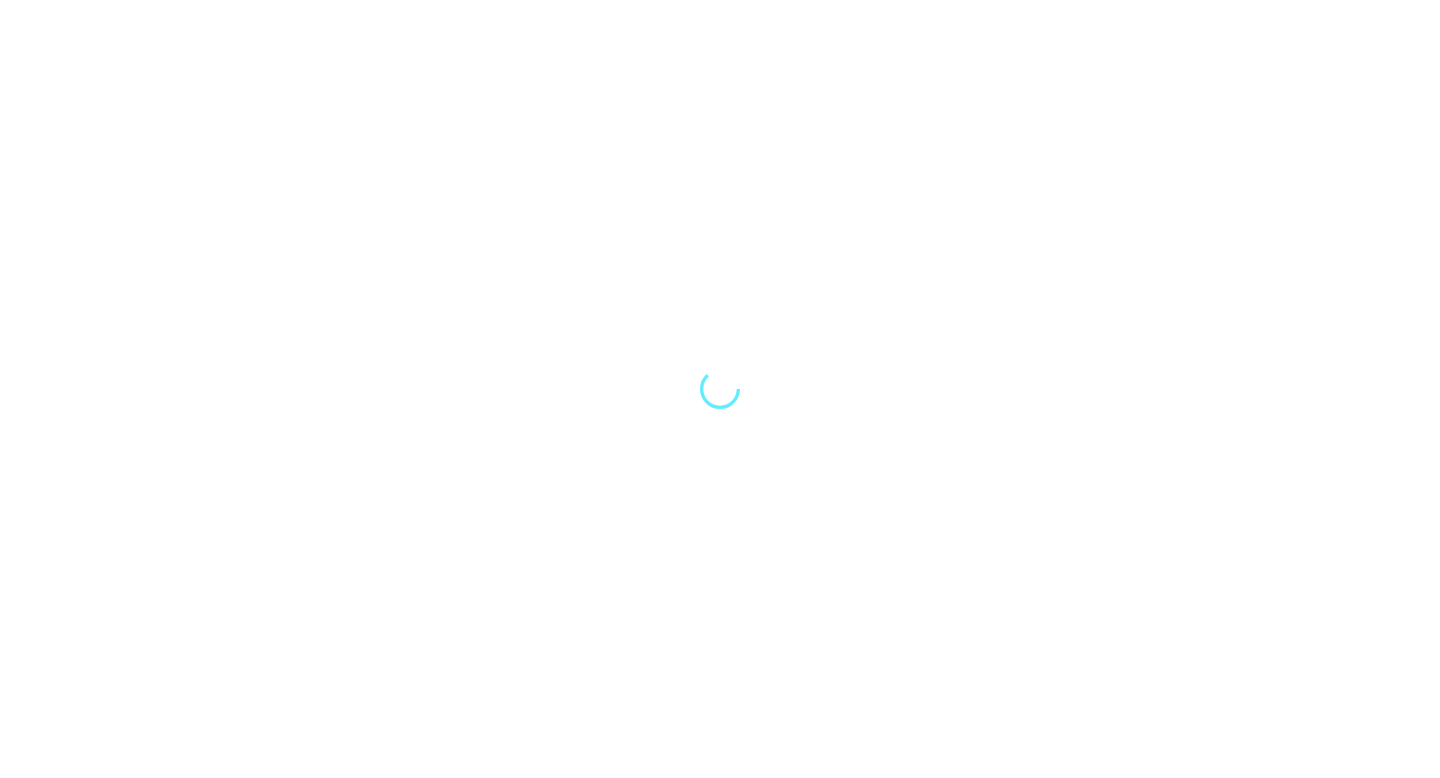 scroll, scrollTop: 0, scrollLeft: 0, axis: both 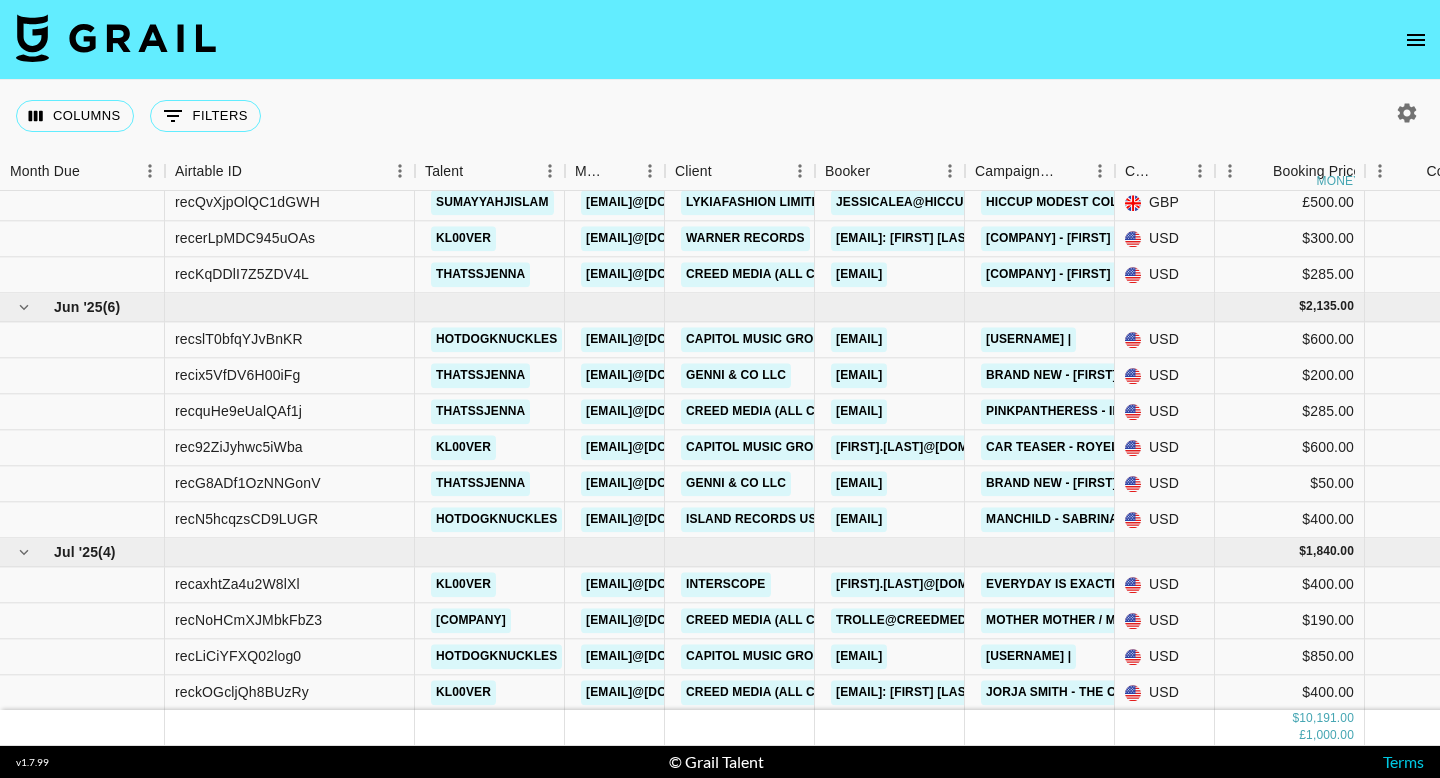 click 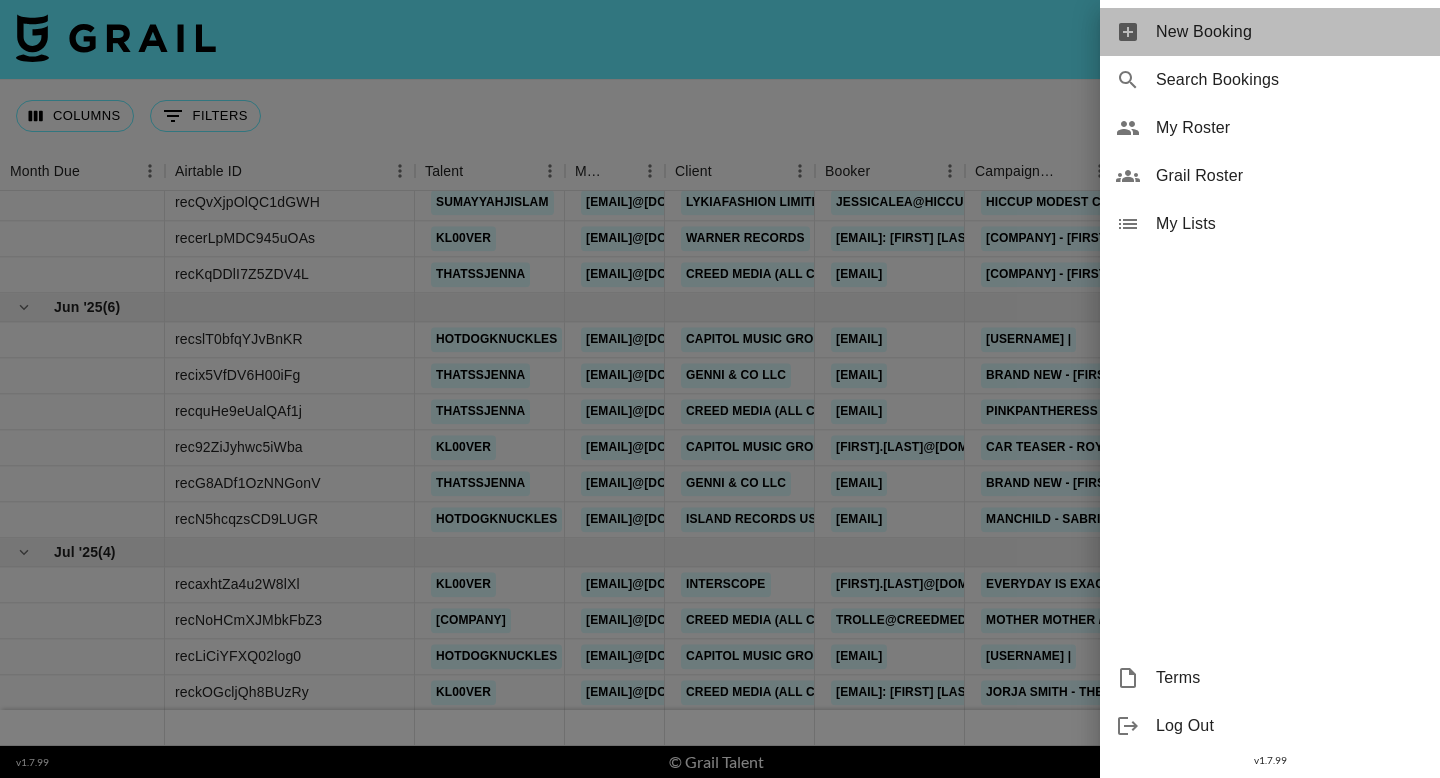click on "New Booking" at bounding box center (1290, 32) 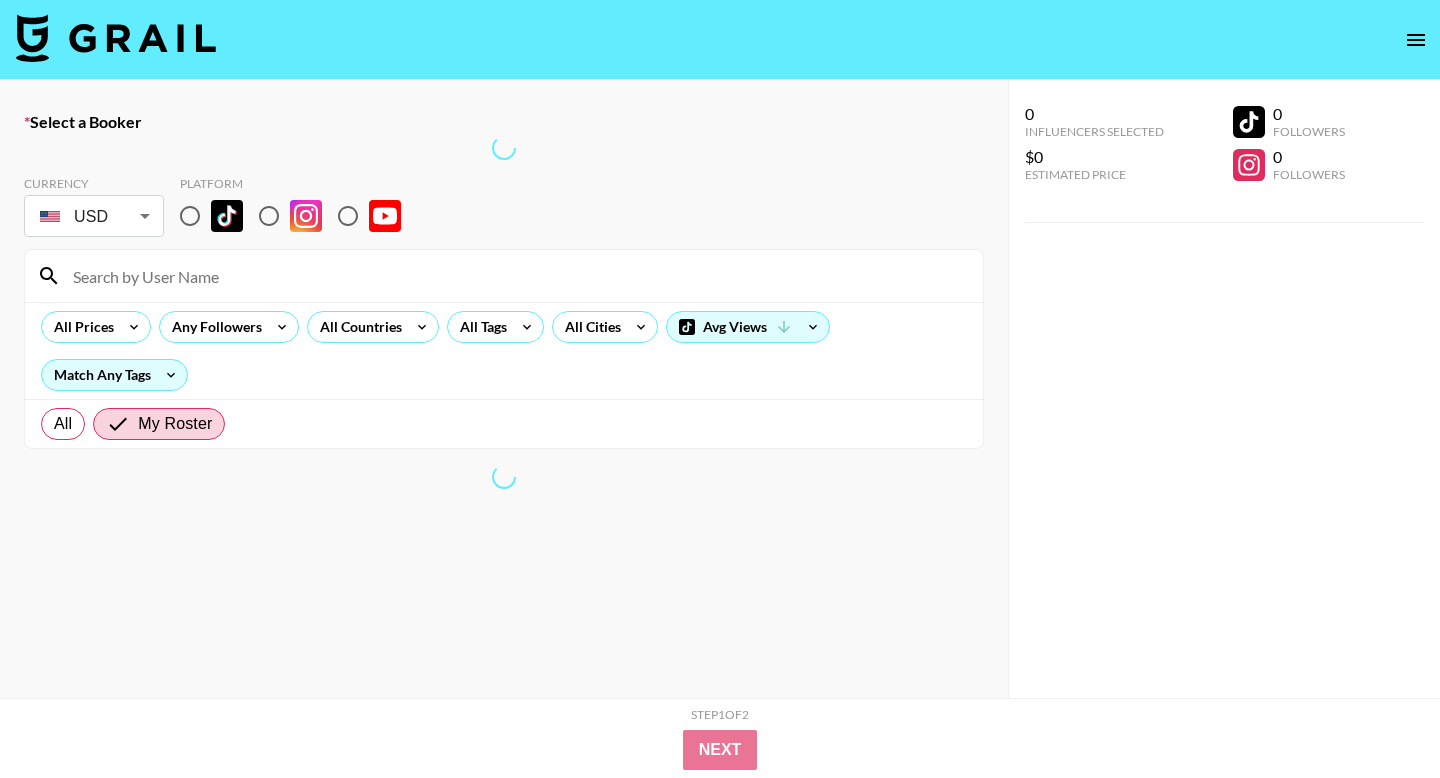 click at bounding box center (190, 216) 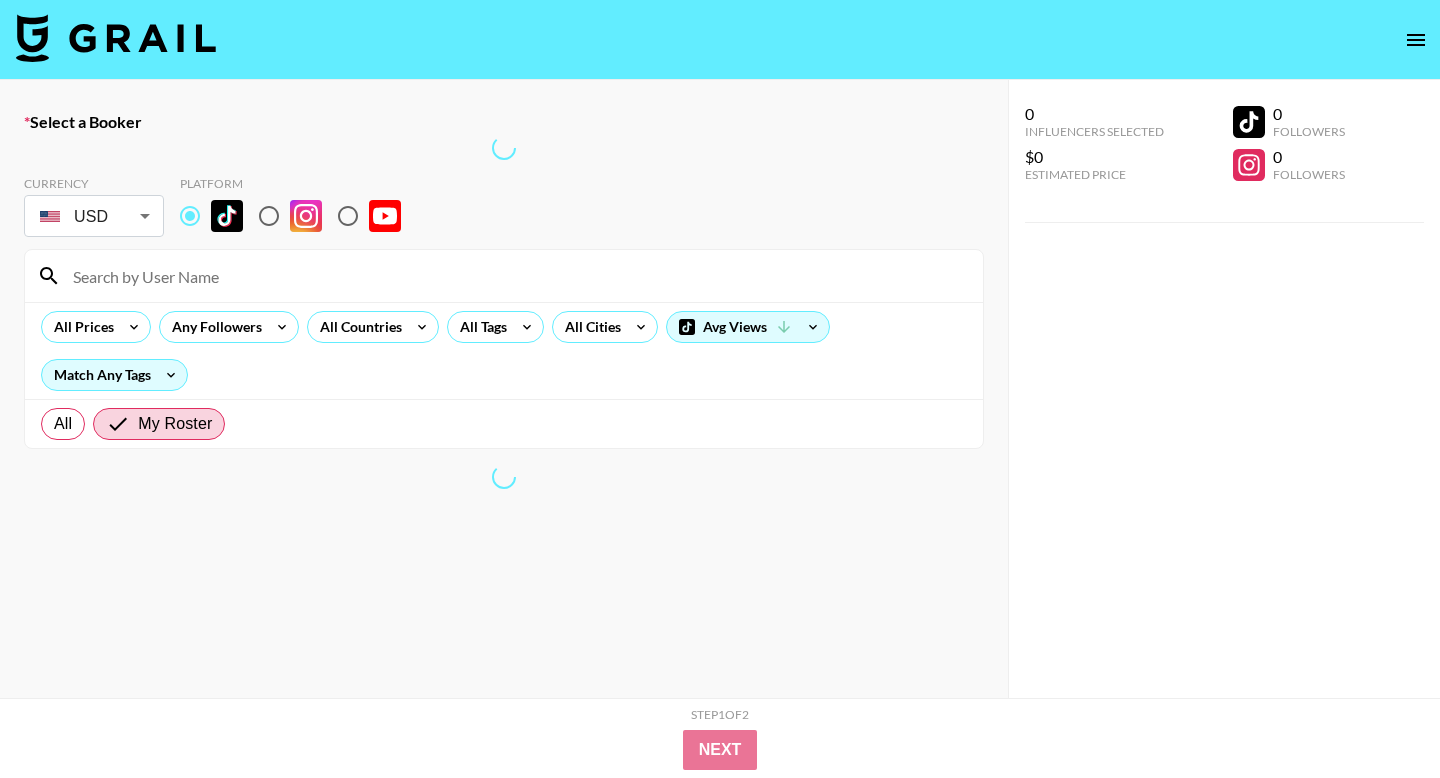 click on "Select a Booker" at bounding box center (504, 122) 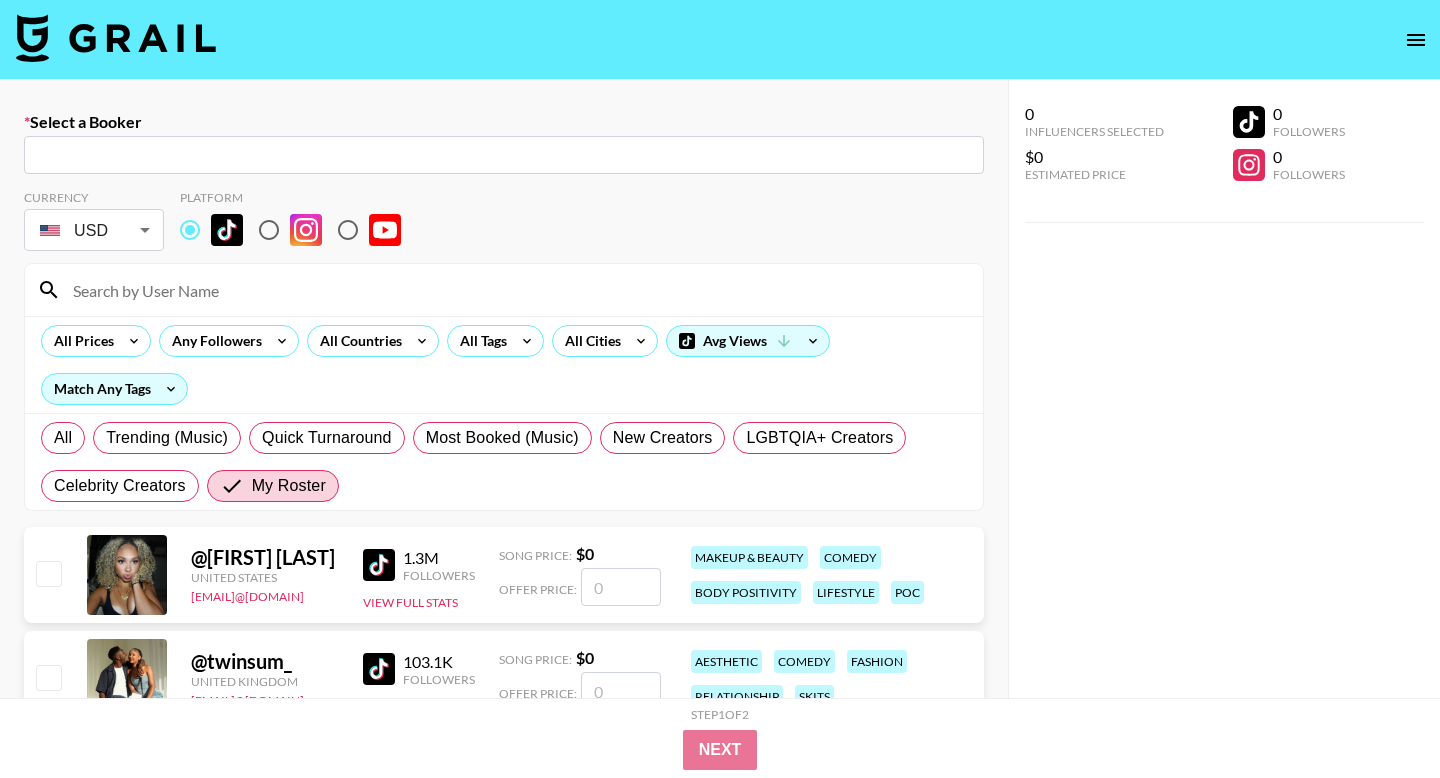 click at bounding box center [504, 155] 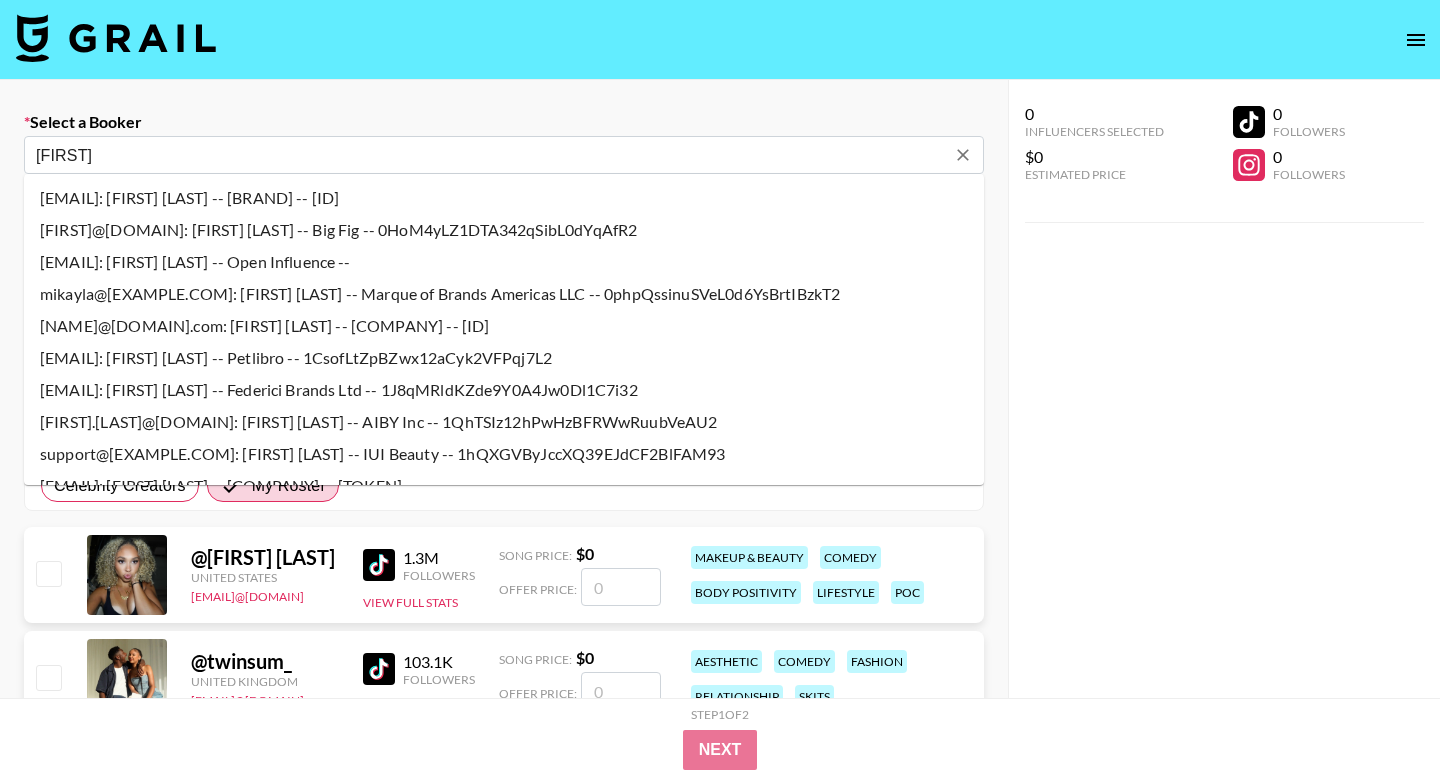 click on "ib ​" at bounding box center [504, 155] 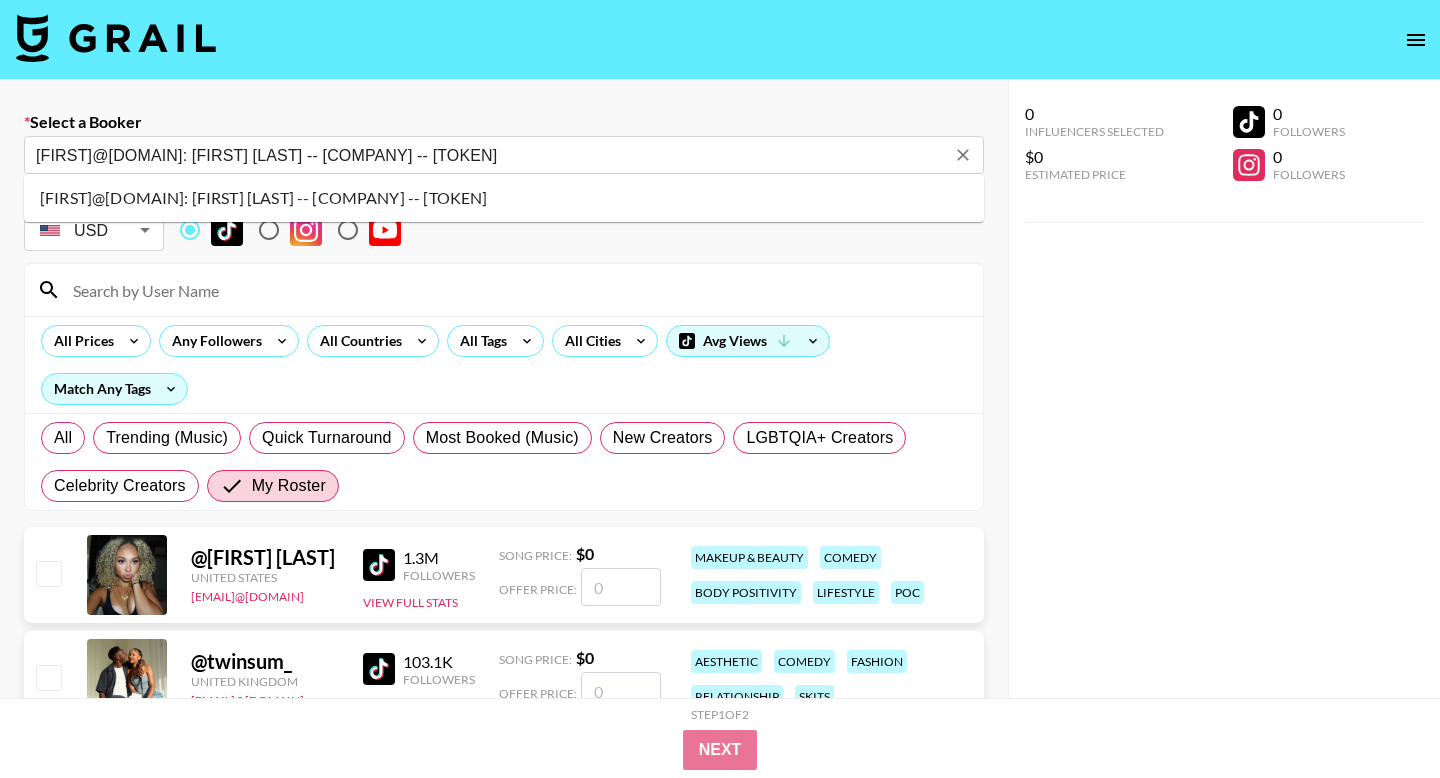 click on "[FIRST]@[DOMAIN]: [FIRST] [LAST] -- [COMPANY] -- [TOKEN]" at bounding box center [504, 198] 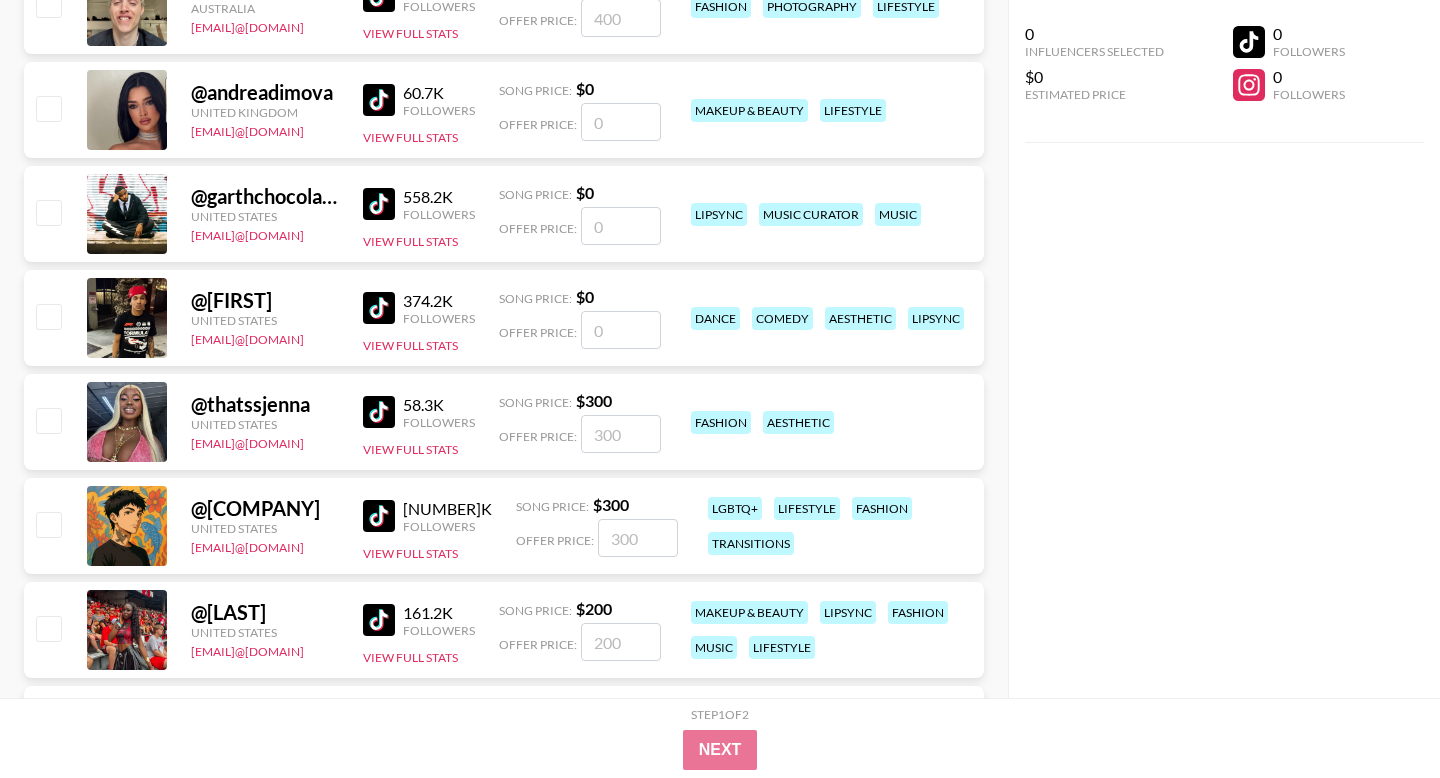scroll, scrollTop: 1101, scrollLeft: 0, axis: vertical 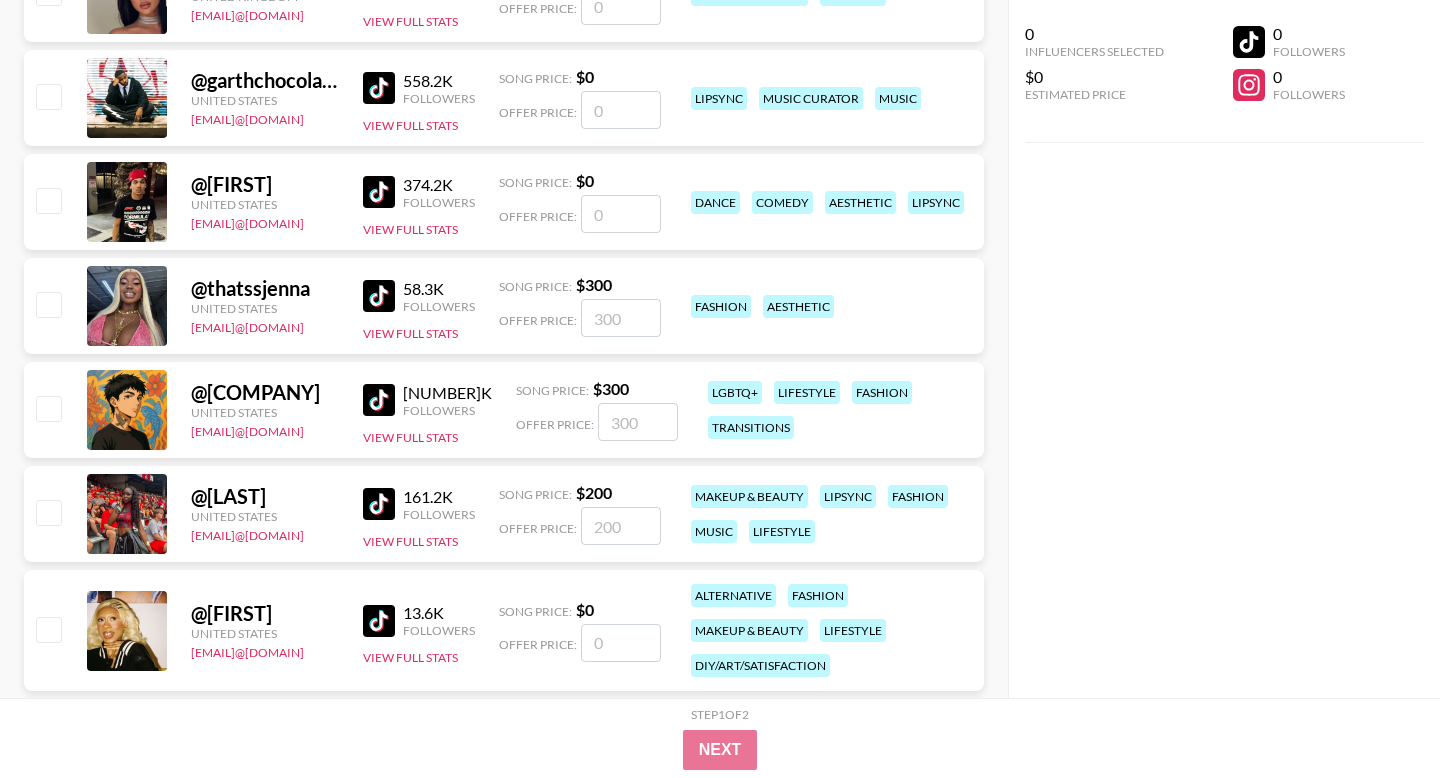 click at bounding box center (48, 304) 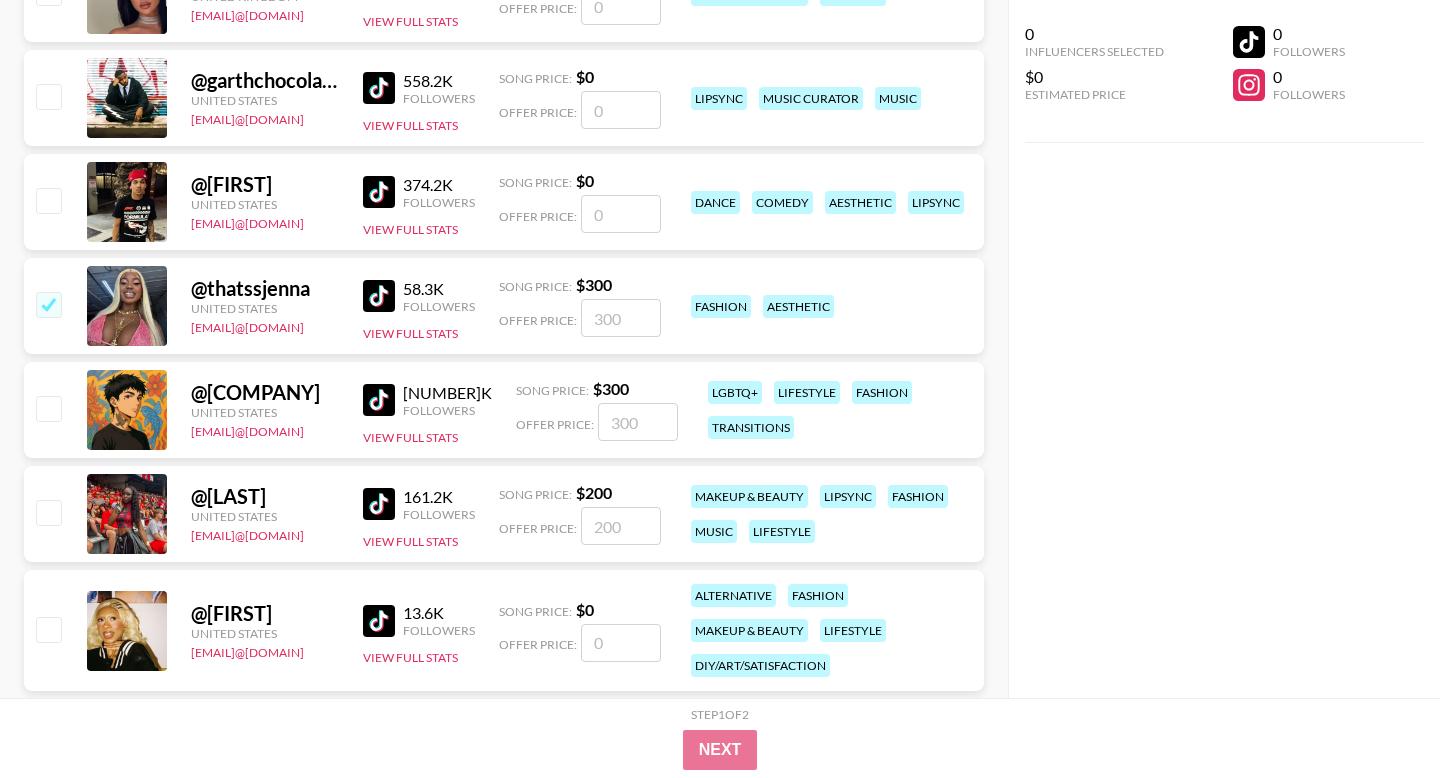 checkbox on "true" 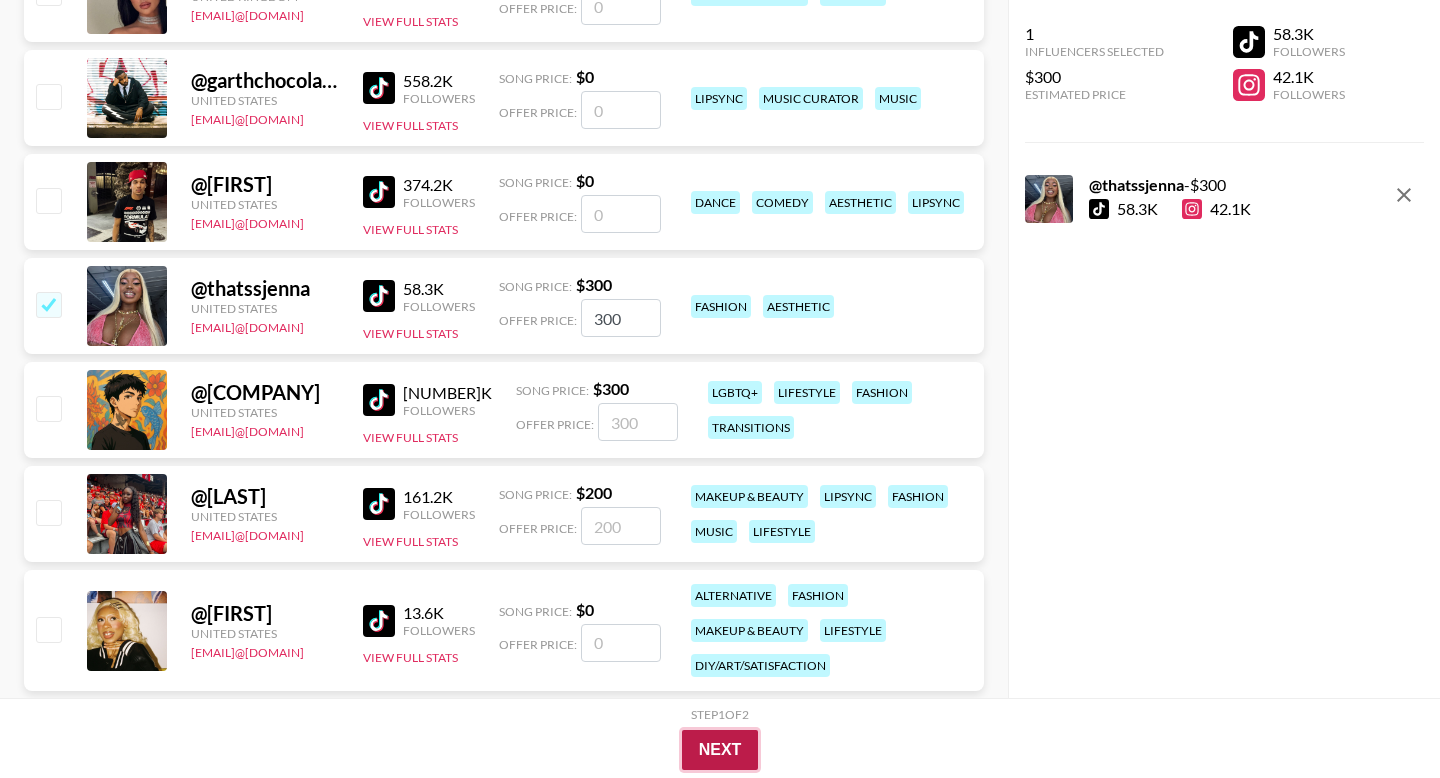 click on "Next" at bounding box center [720, 750] 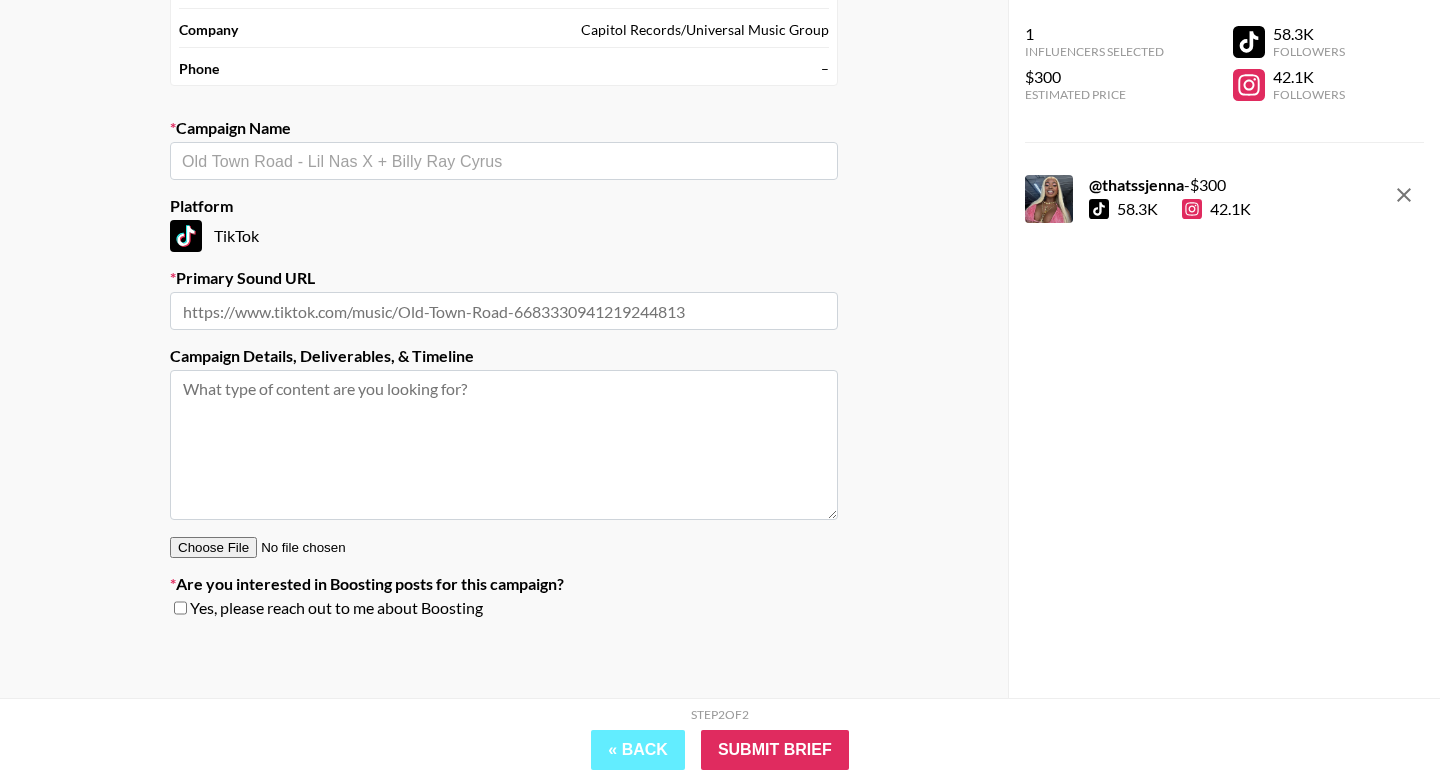 scroll, scrollTop: 0, scrollLeft: 0, axis: both 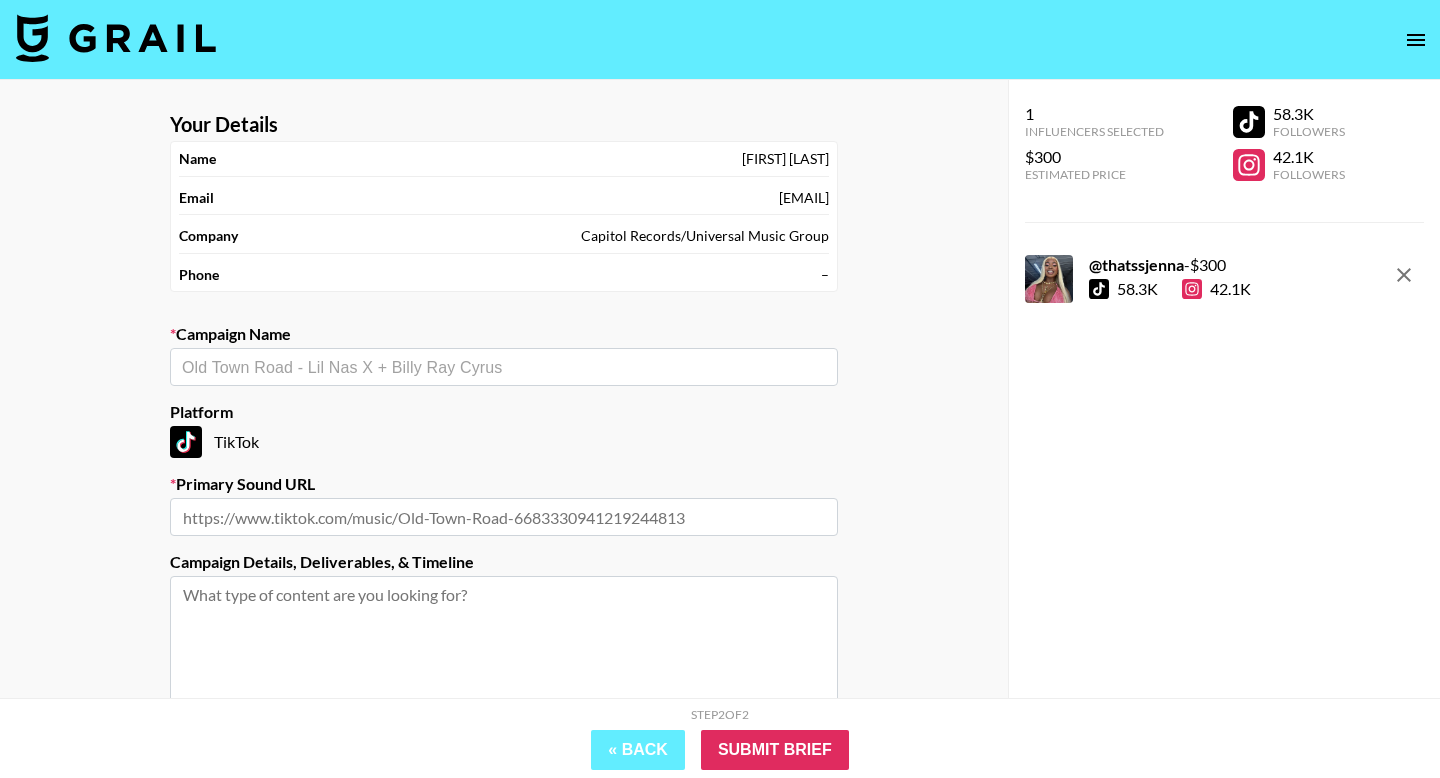 click at bounding box center [504, 367] 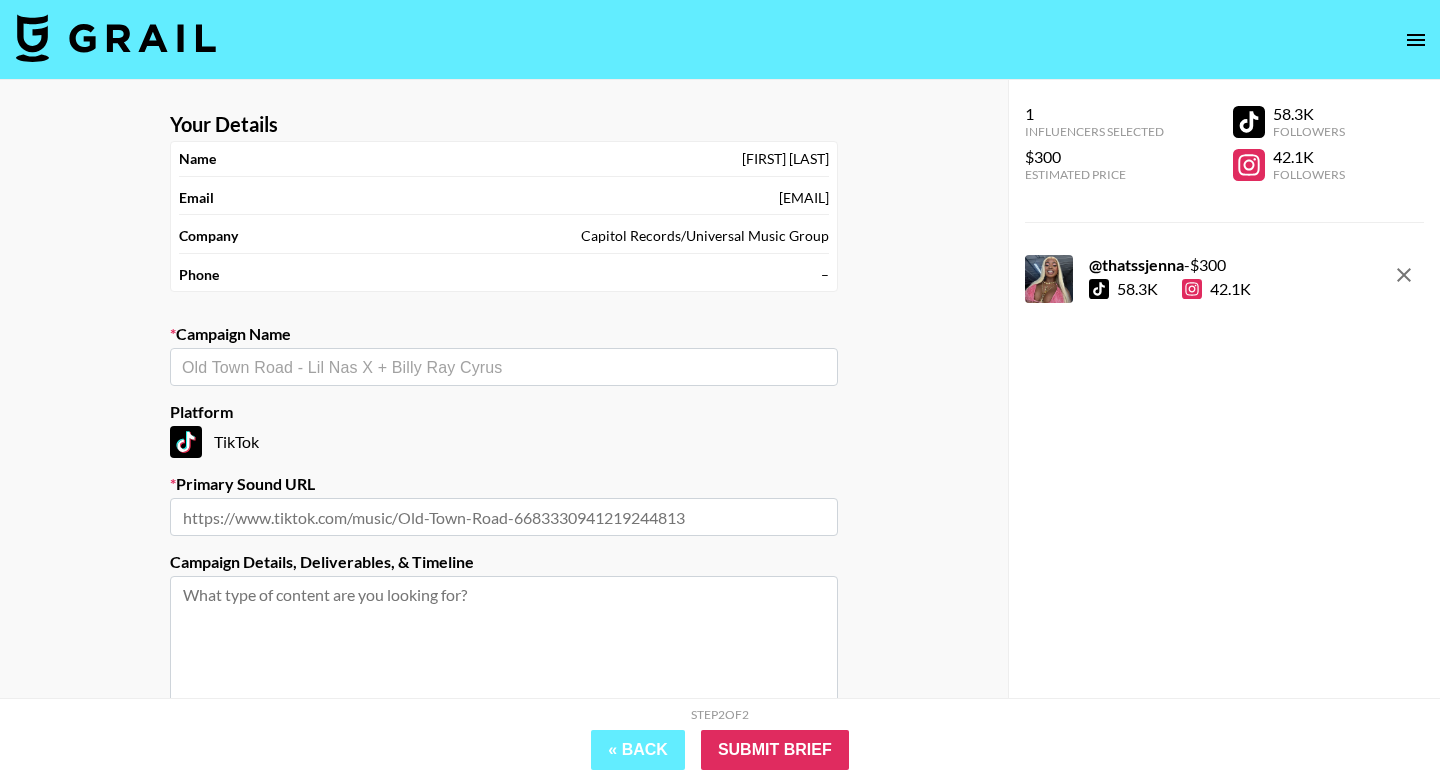 click on "​" at bounding box center [504, 367] 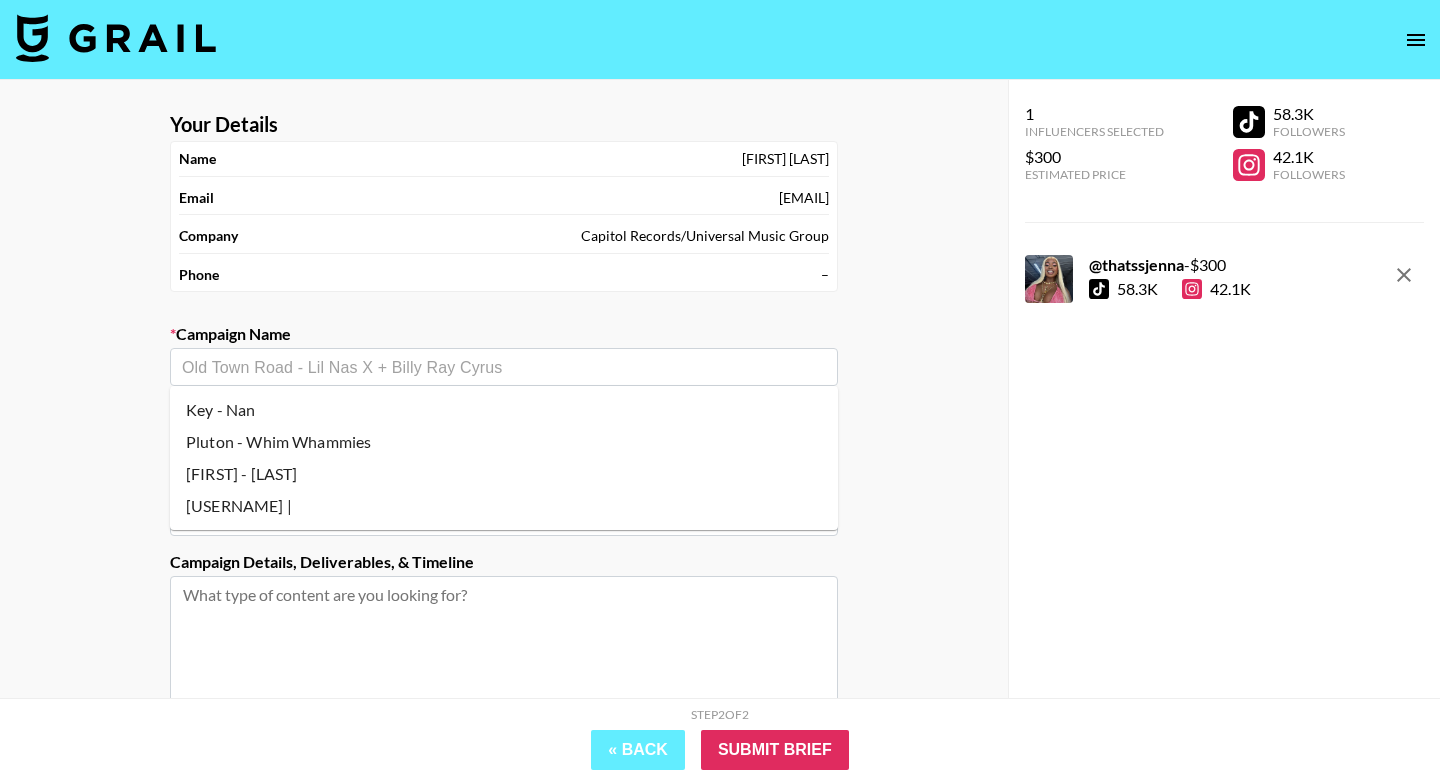 paste on "oat" 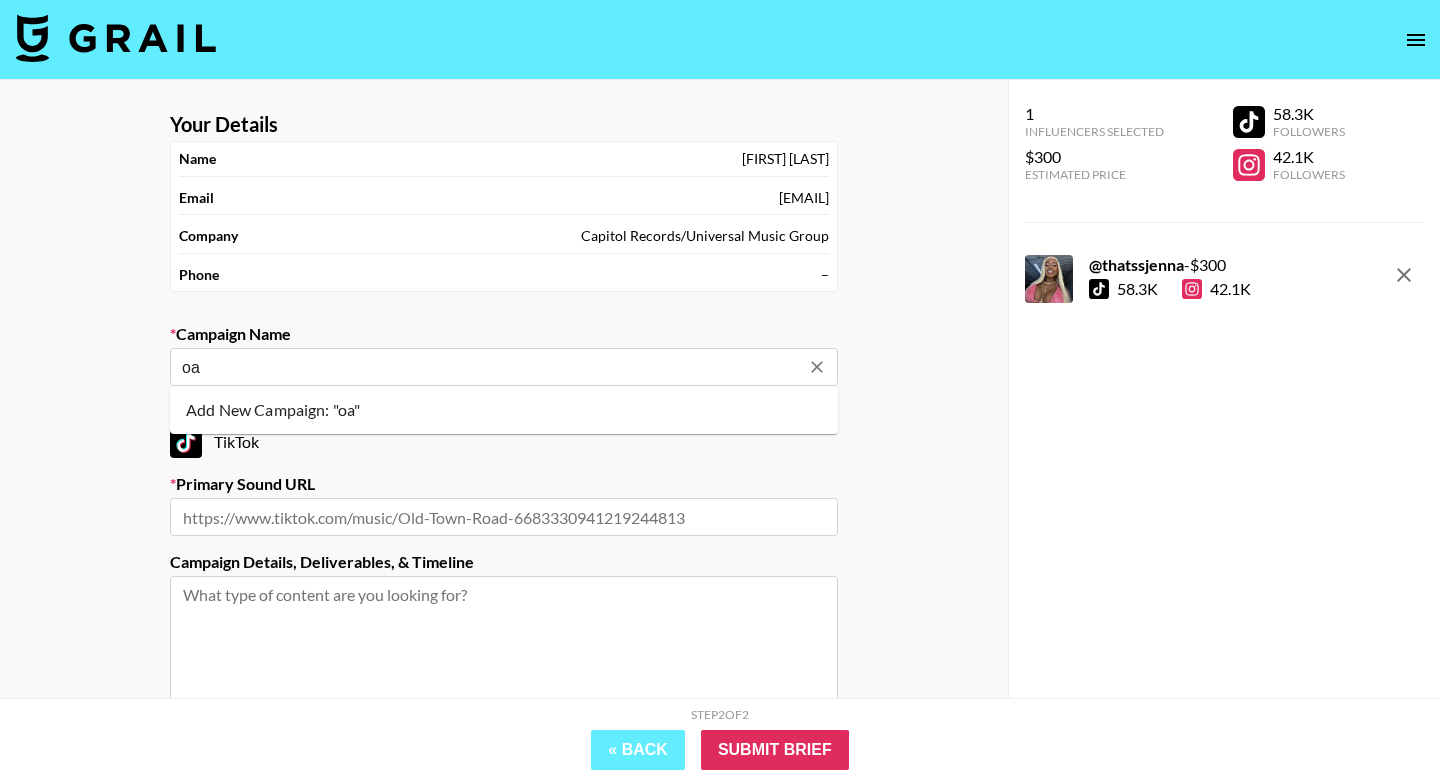 type on "o" 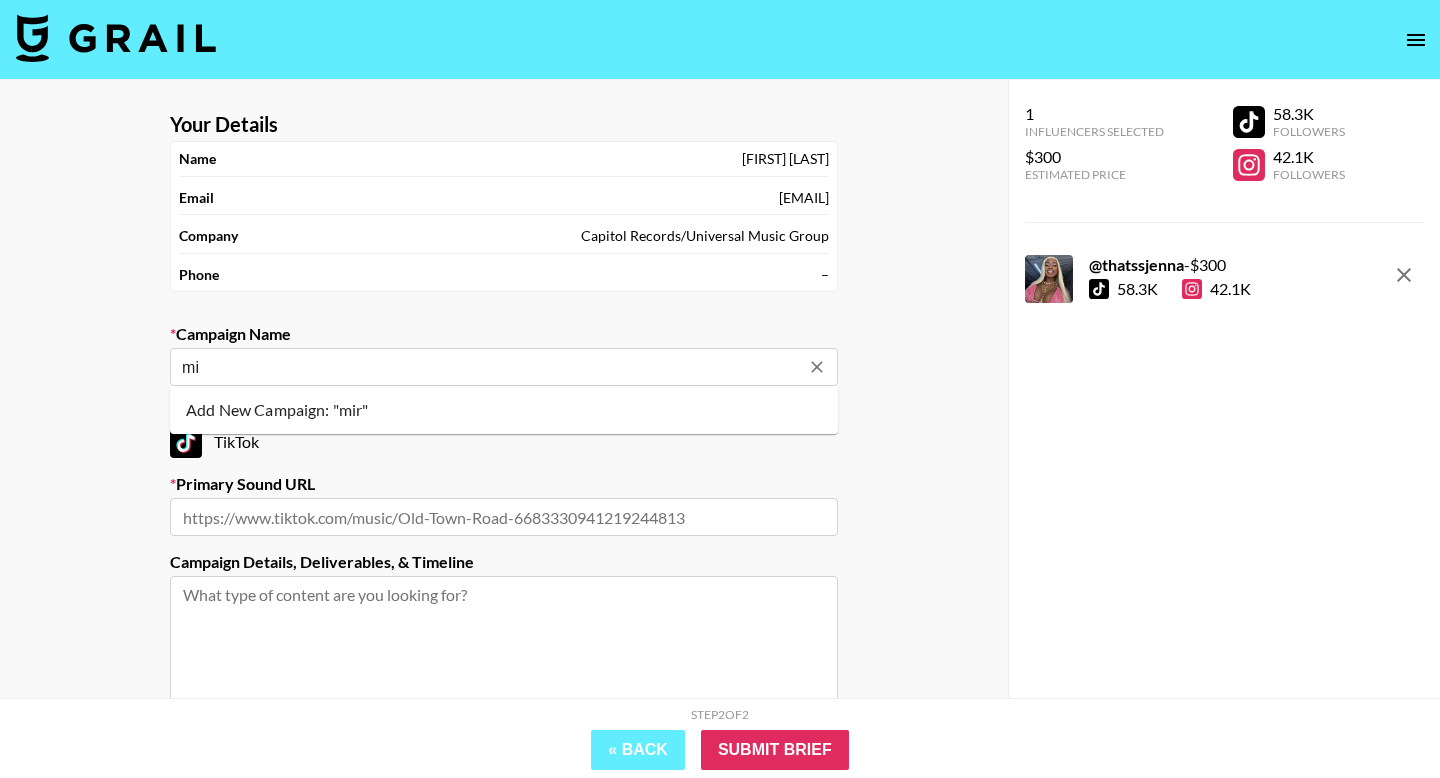 type on "m" 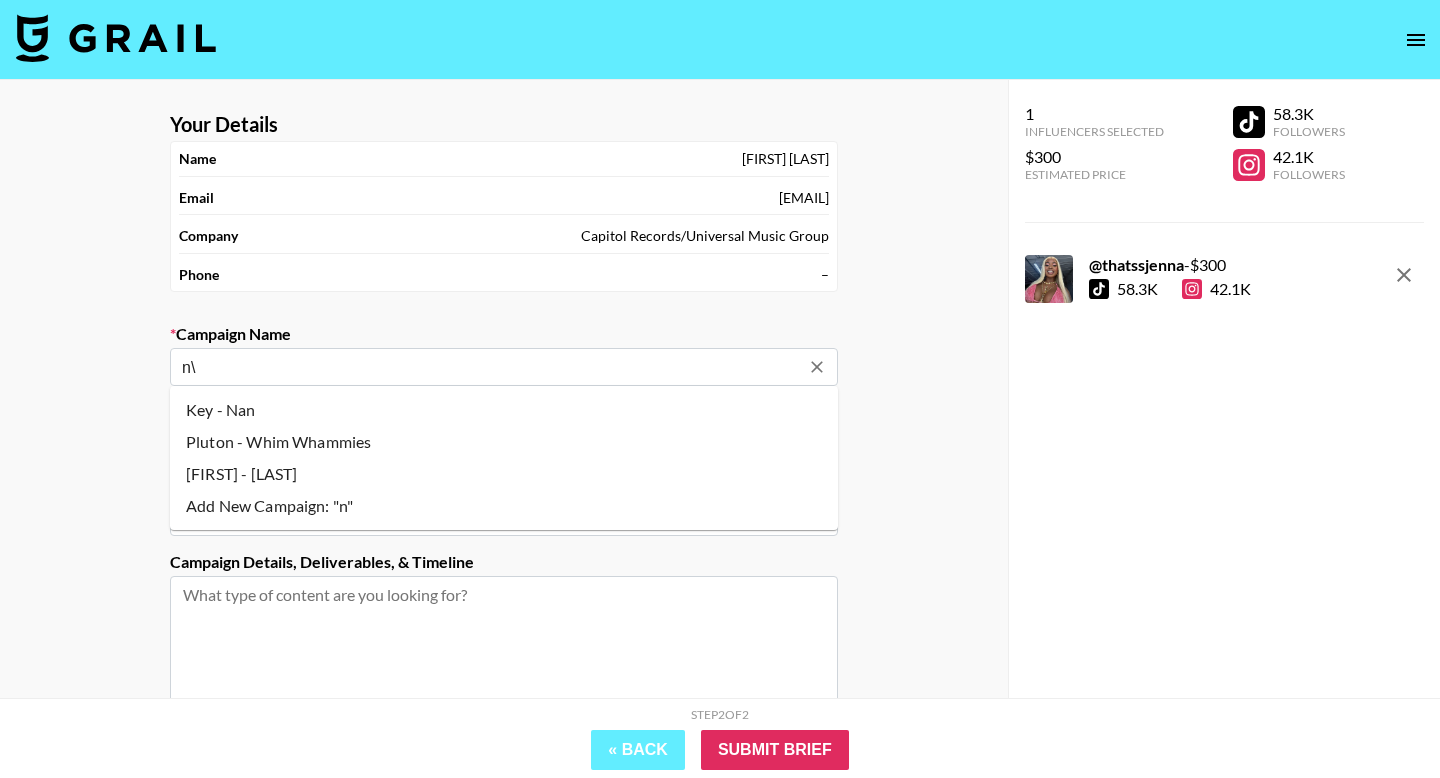 type on "n" 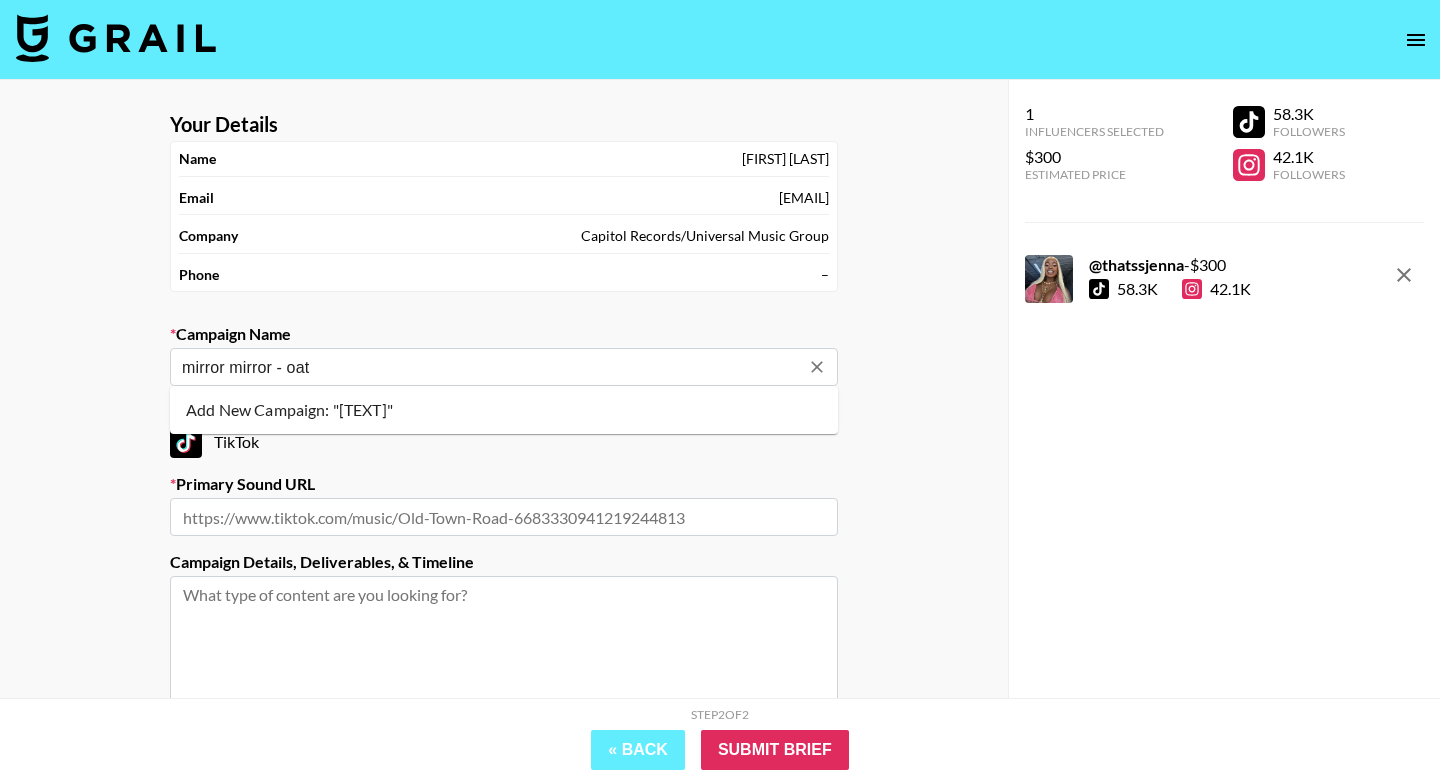 type on "mirror mirror - oat" 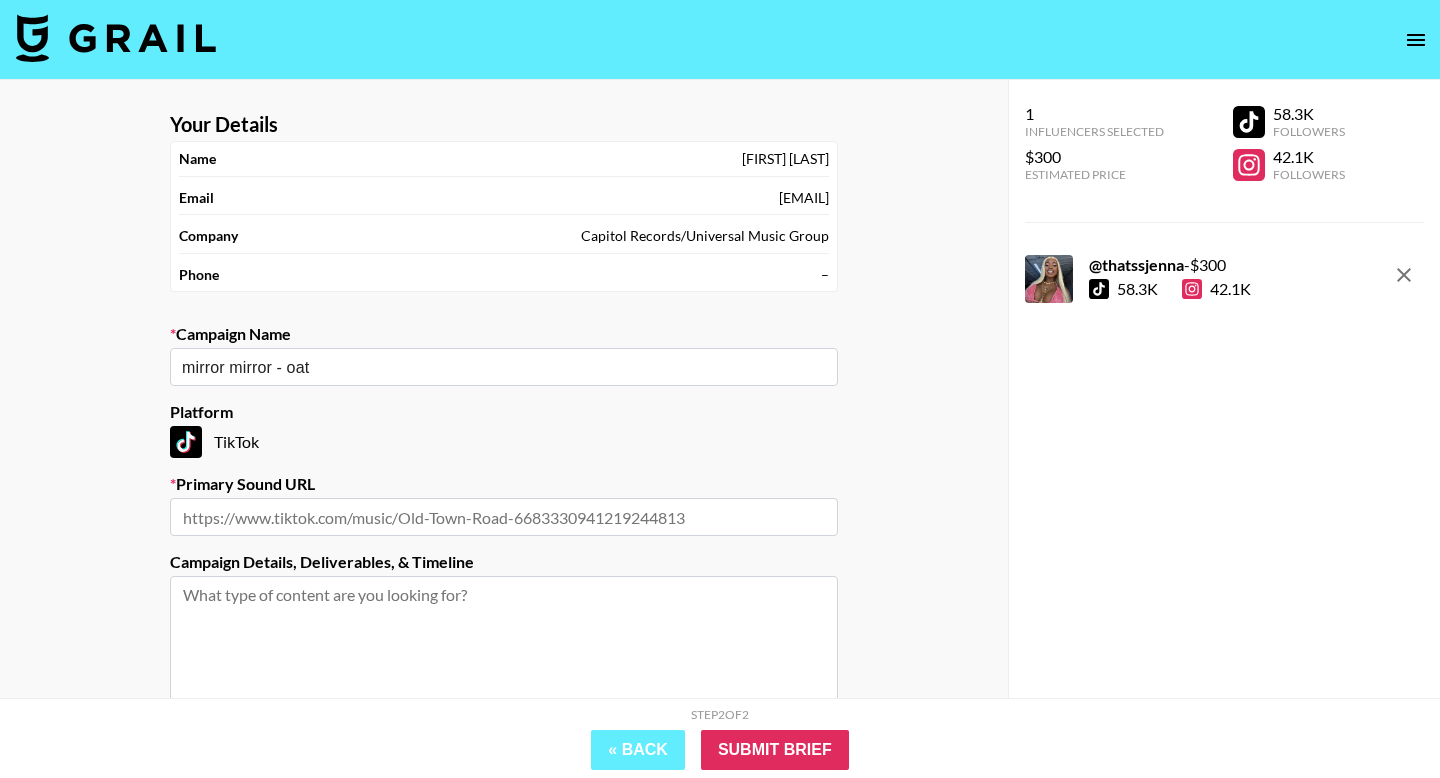 type 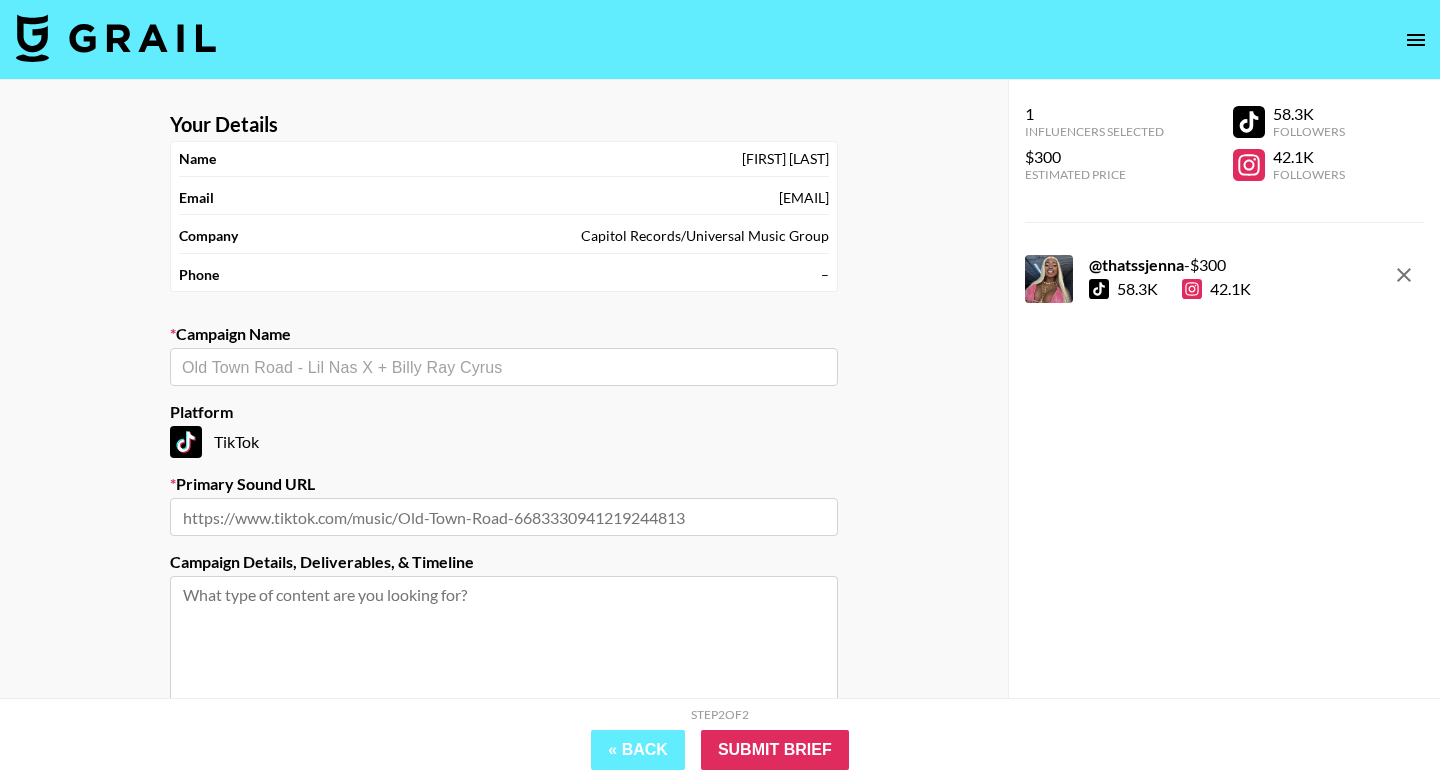 click at bounding box center (504, 517) 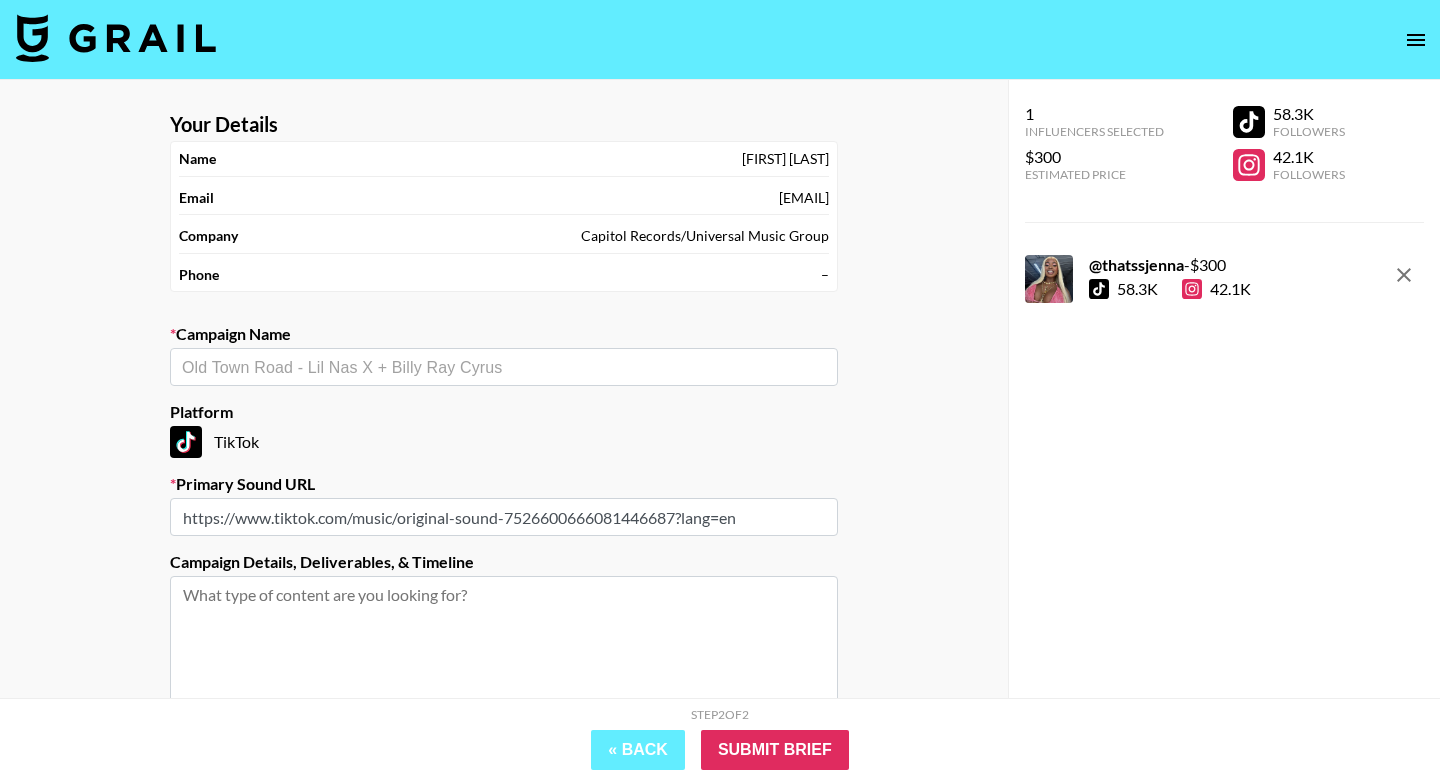 type on "https://www.tiktok.com/music/original-sound-7526600666081446687?lang=en" 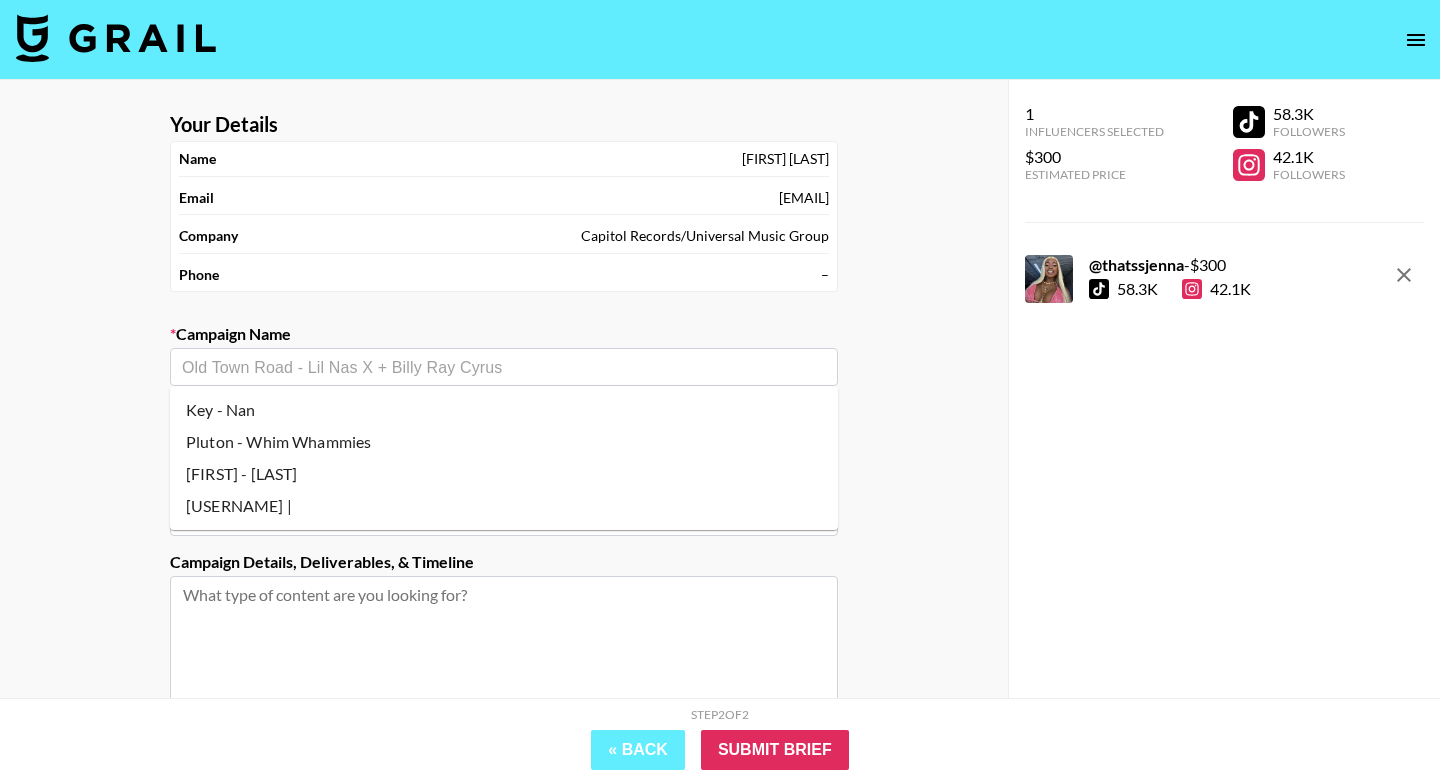 click at bounding box center [504, 367] 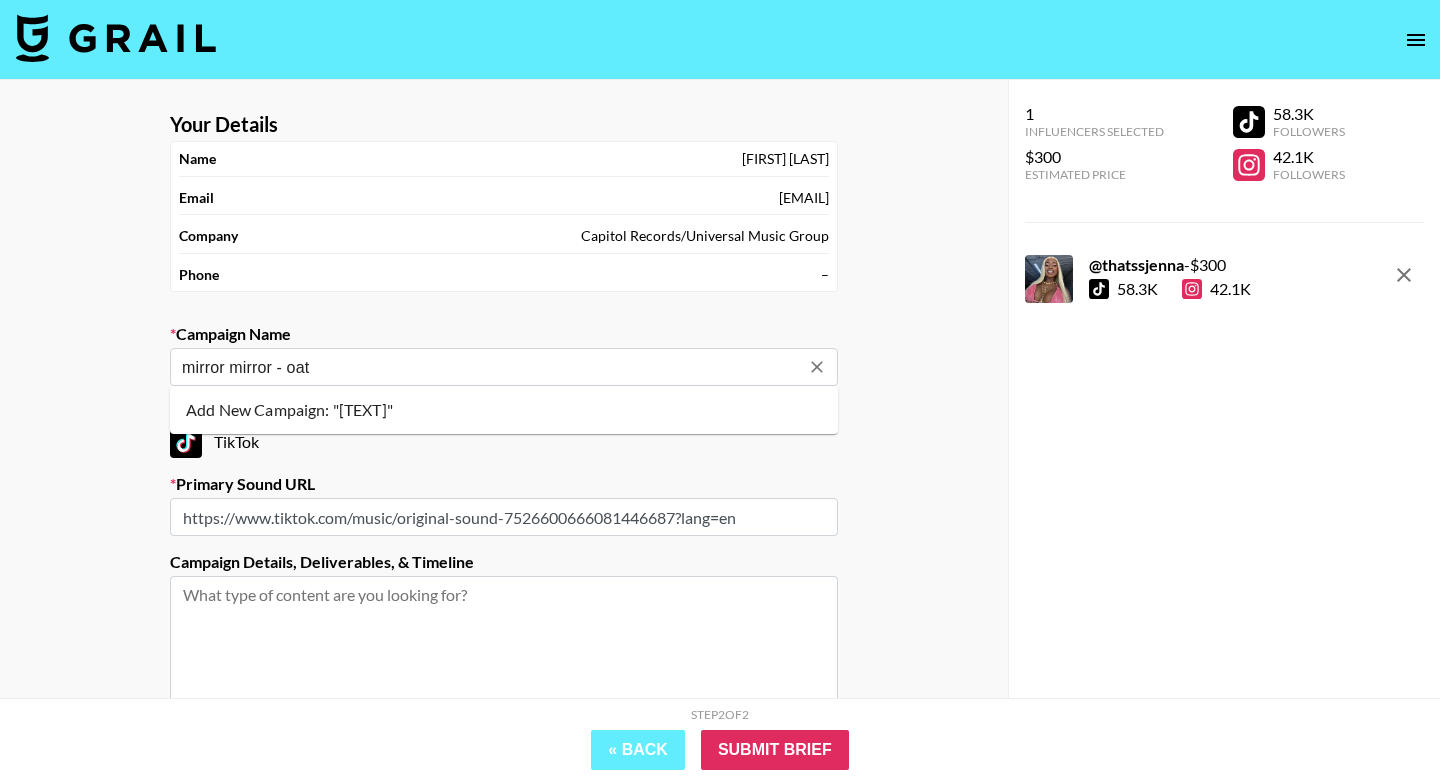 click on "Add New Campaign: "[TEXT]"" at bounding box center (504, 410) 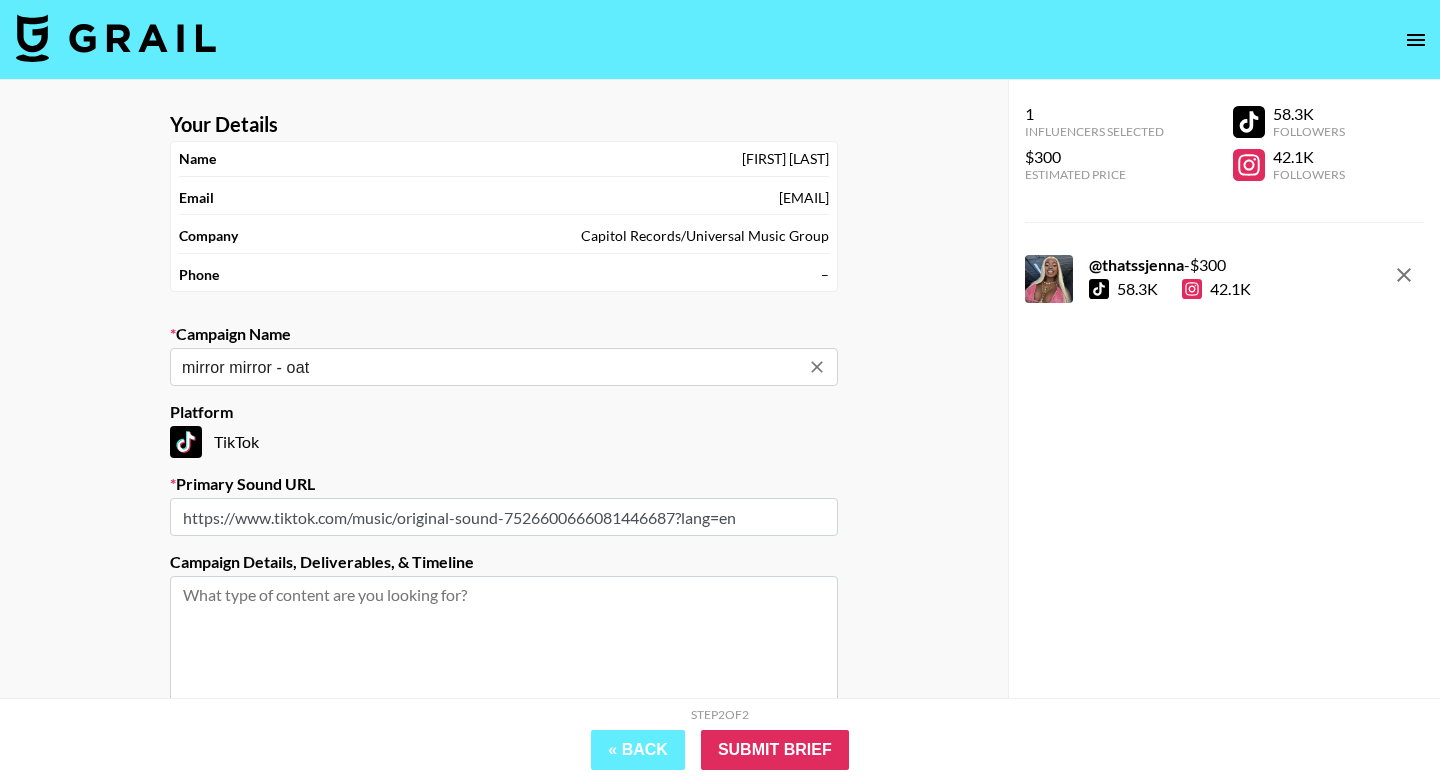 type on "mirror mirror - oat" 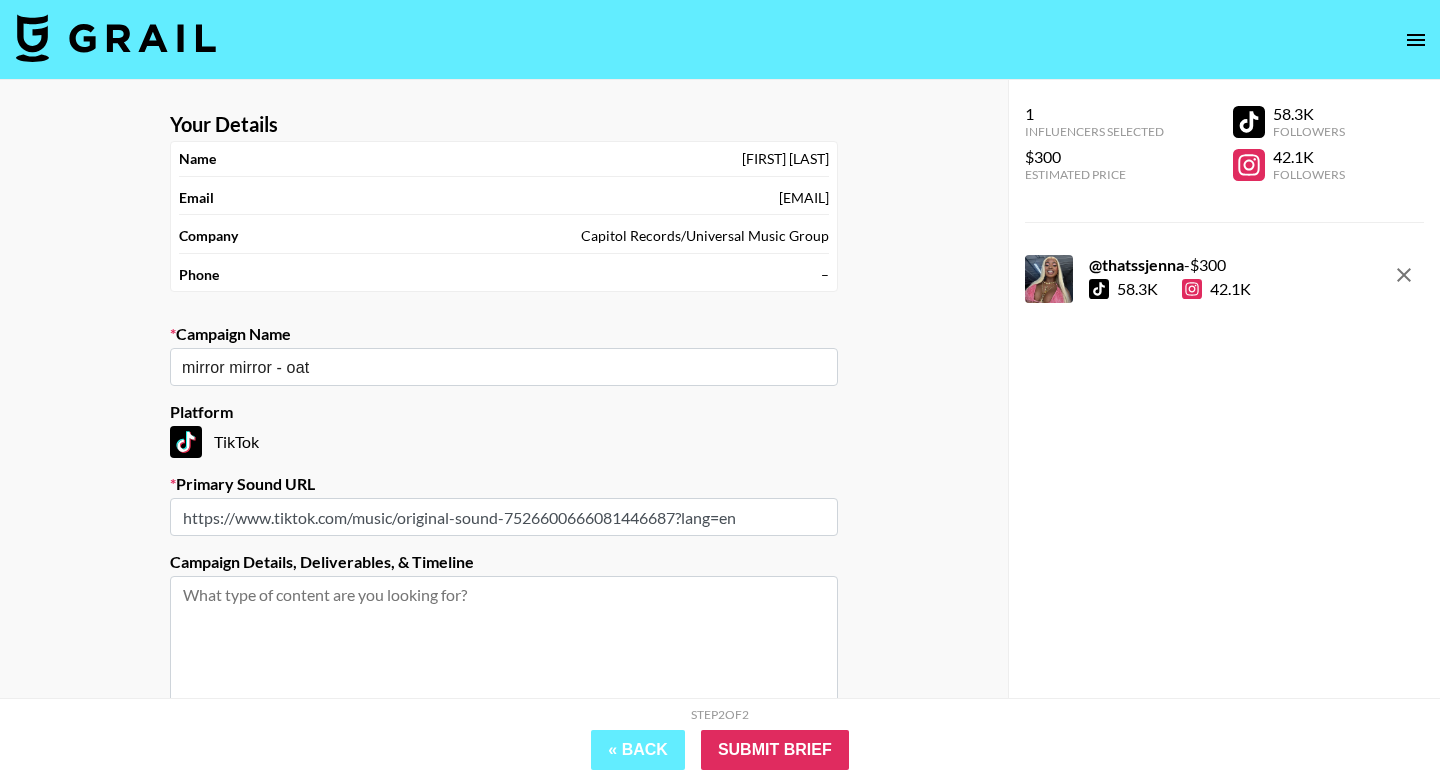 click at bounding box center (504, 651) 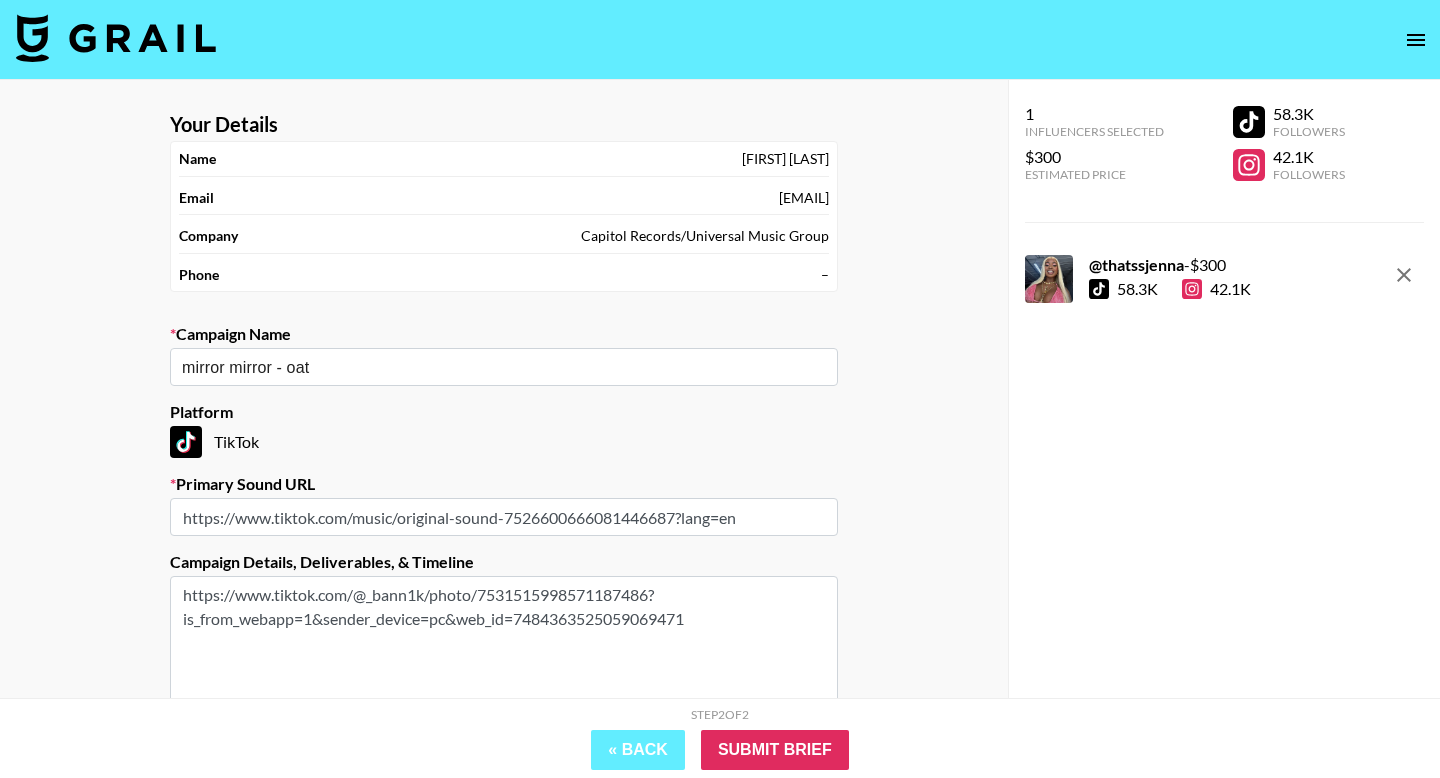 click on "https://www.tiktok.com/@_bann1k/photo/7531515998571187486?is_from_webapp=1&sender_device=pc&web_id=7484363525059069471" at bounding box center [504, 651] 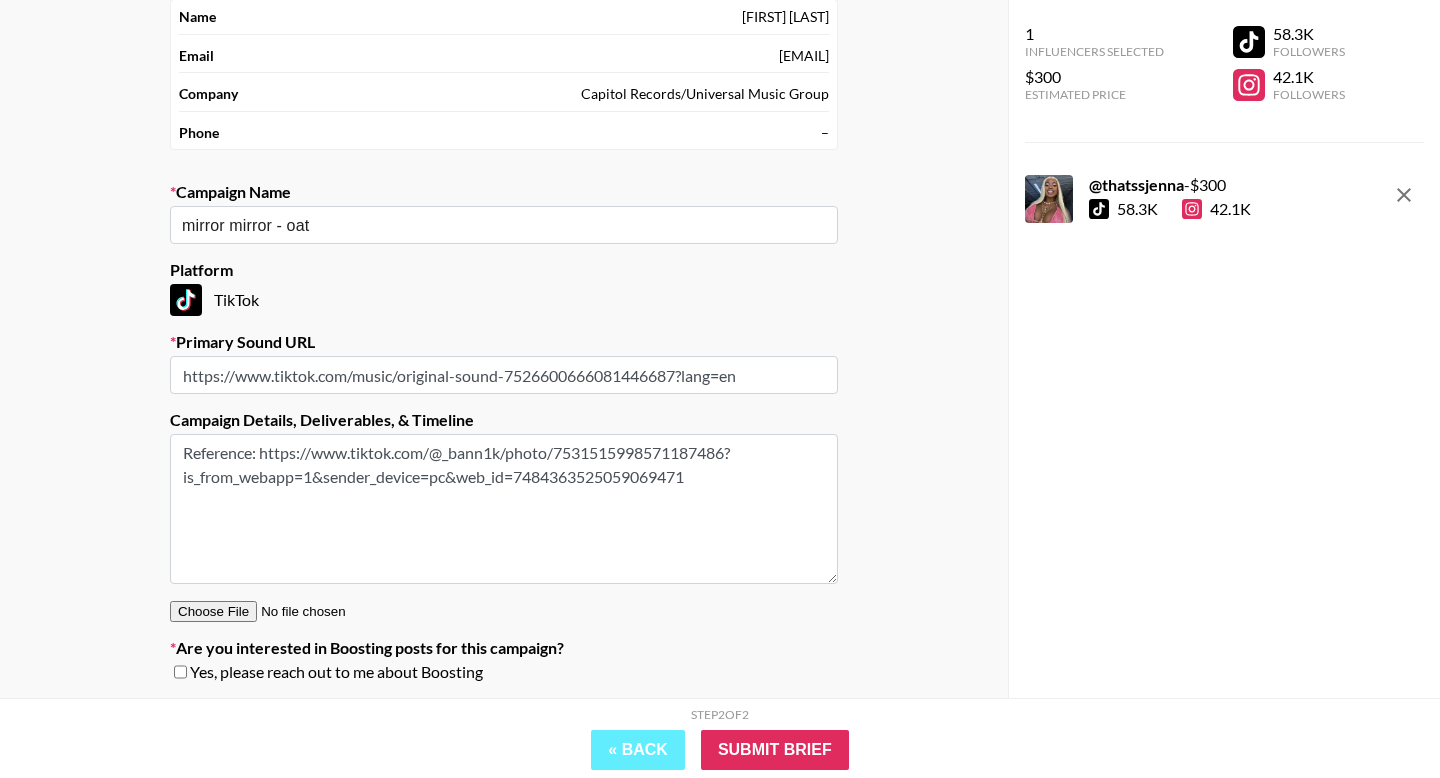scroll, scrollTop: 206, scrollLeft: 0, axis: vertical 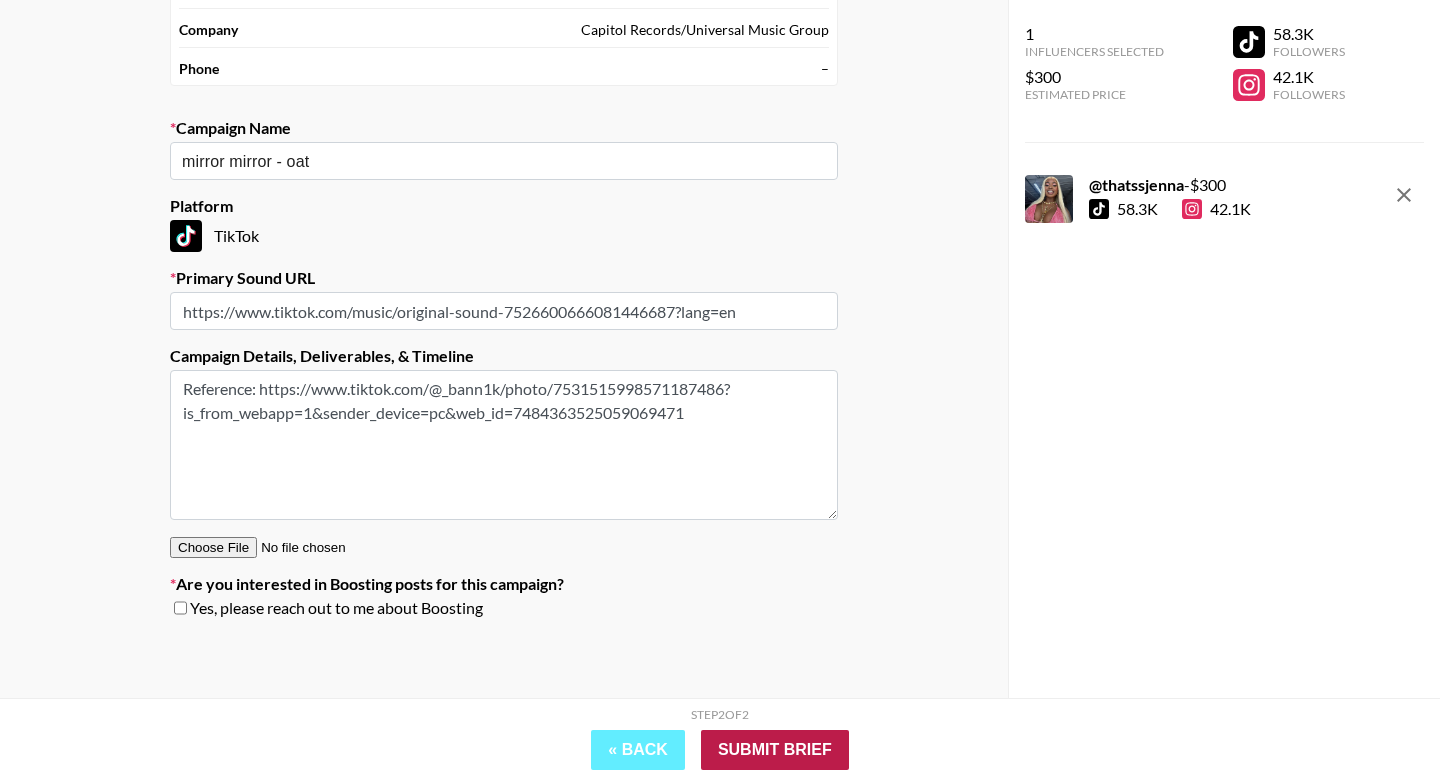 type on "Reference: https://www.tiktok.com/@_bann1k/photo/7531515998571187486?is_from_webapp=1&sender_device=pc&web_id=7484363525059069471" 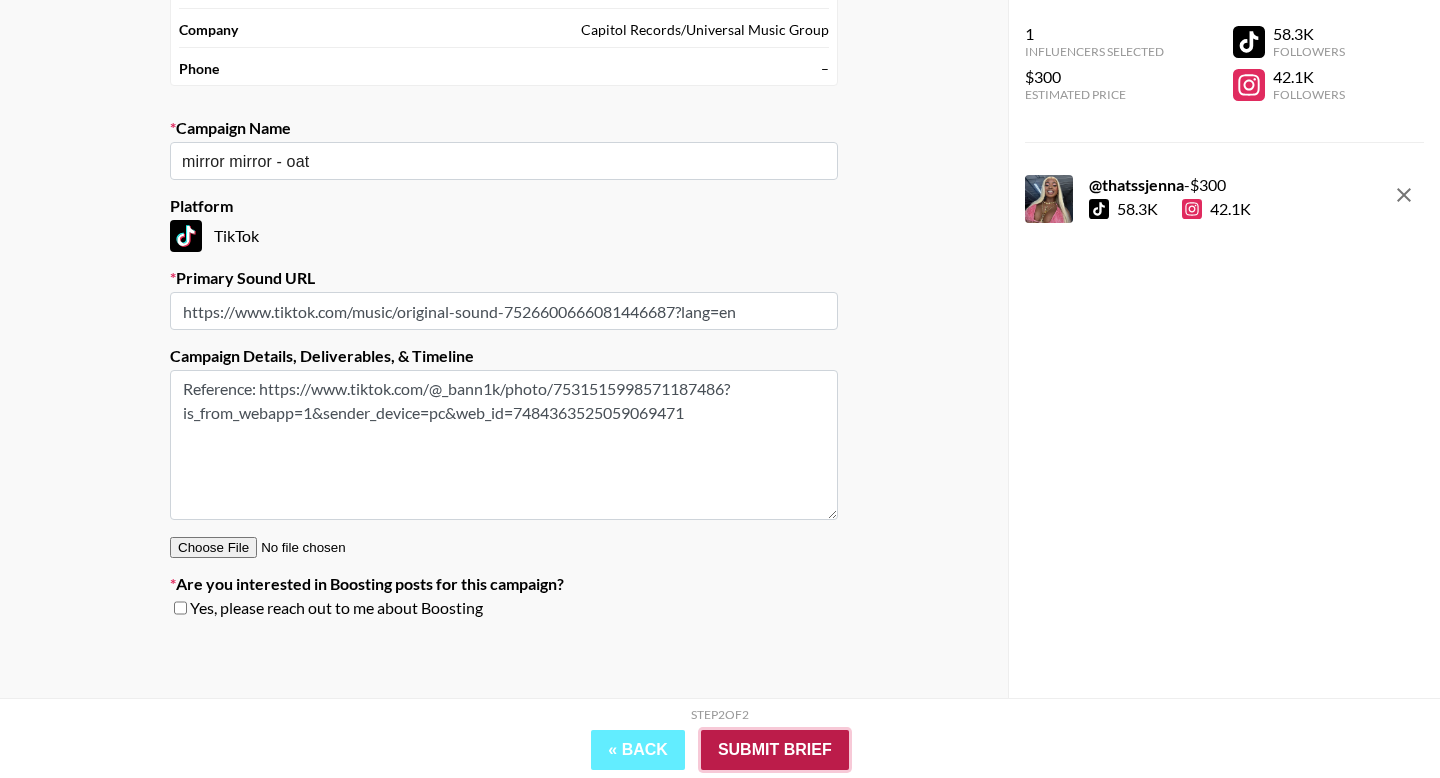 click on "Submit Brief" at bounding box center [775, 750] 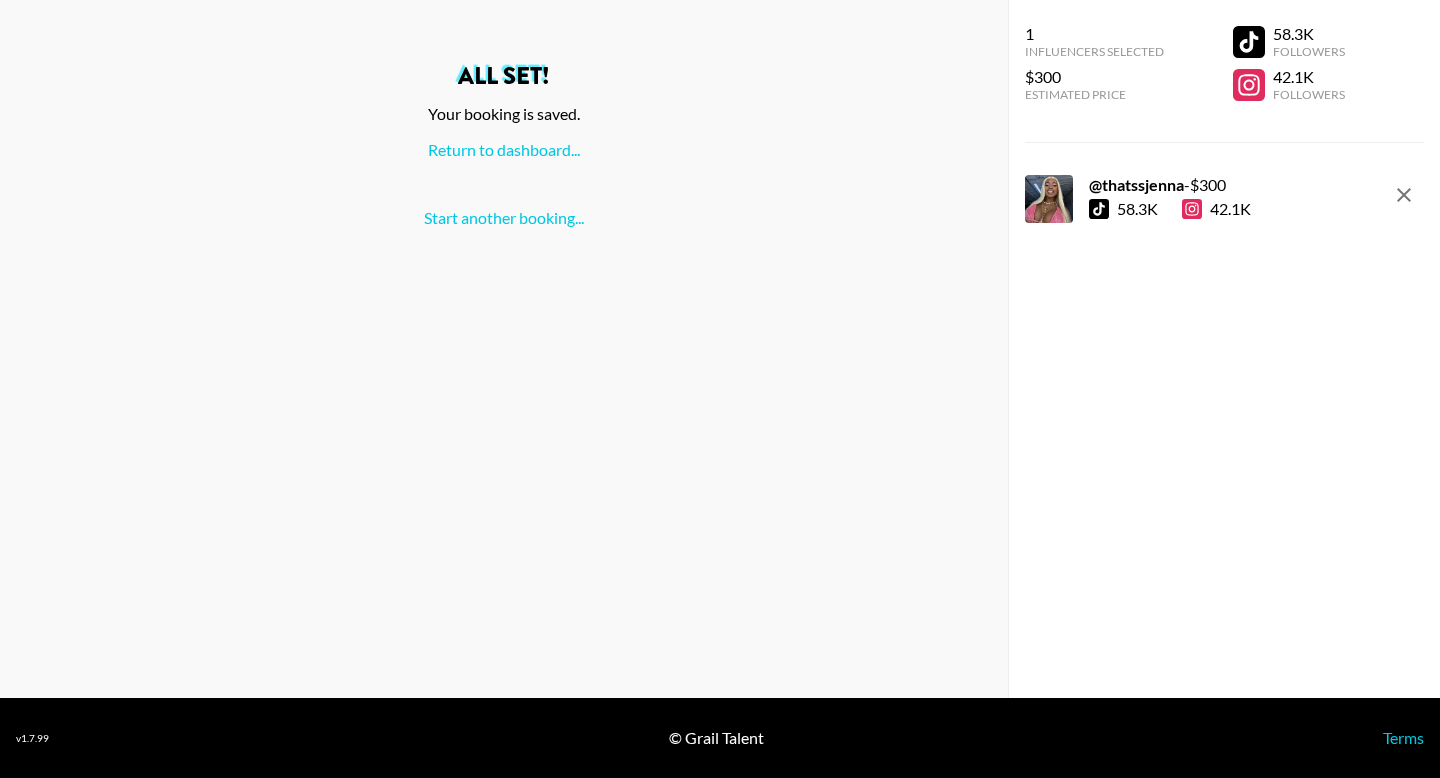 scroll, scrollTop: 0, scrollLeft: 0, axis: both 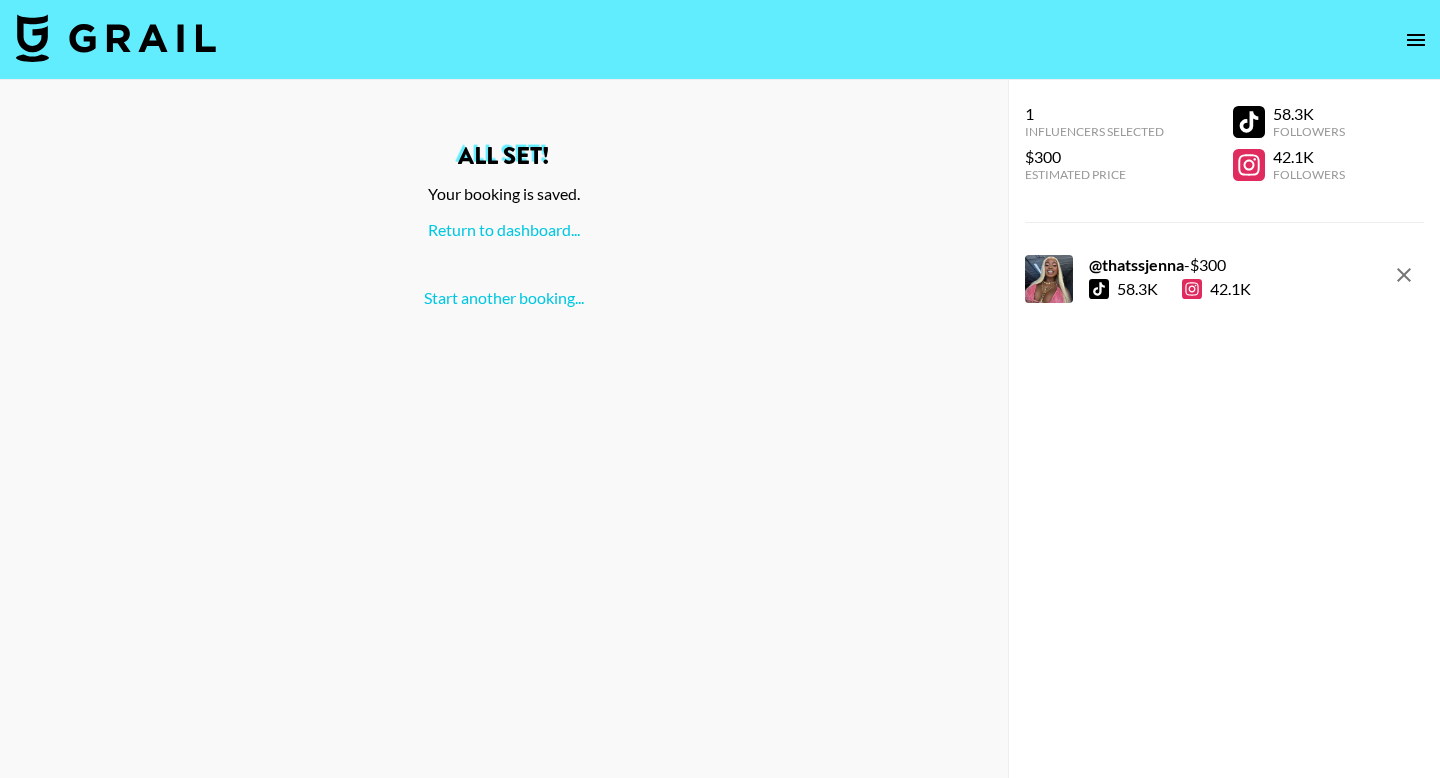 click 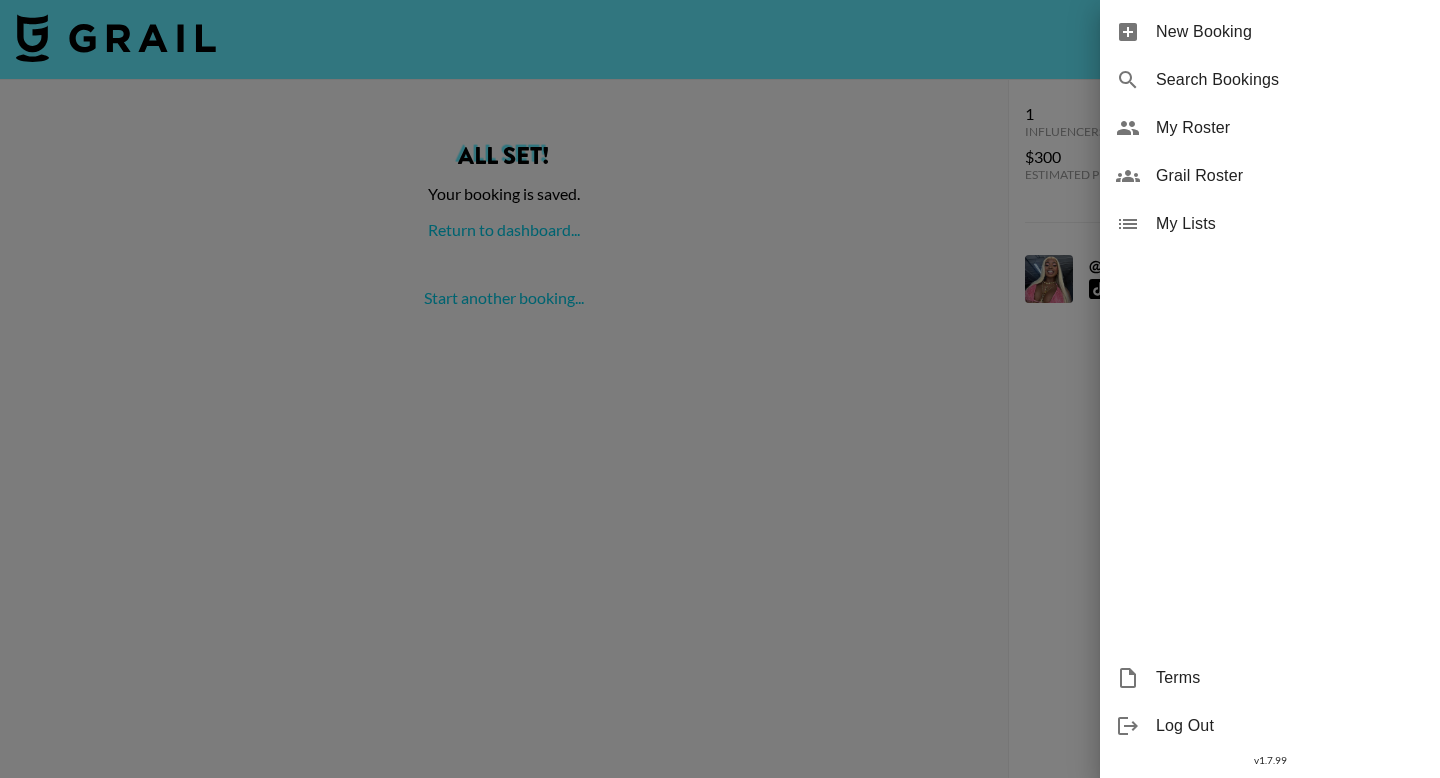 click at bounding box center [720, 389] 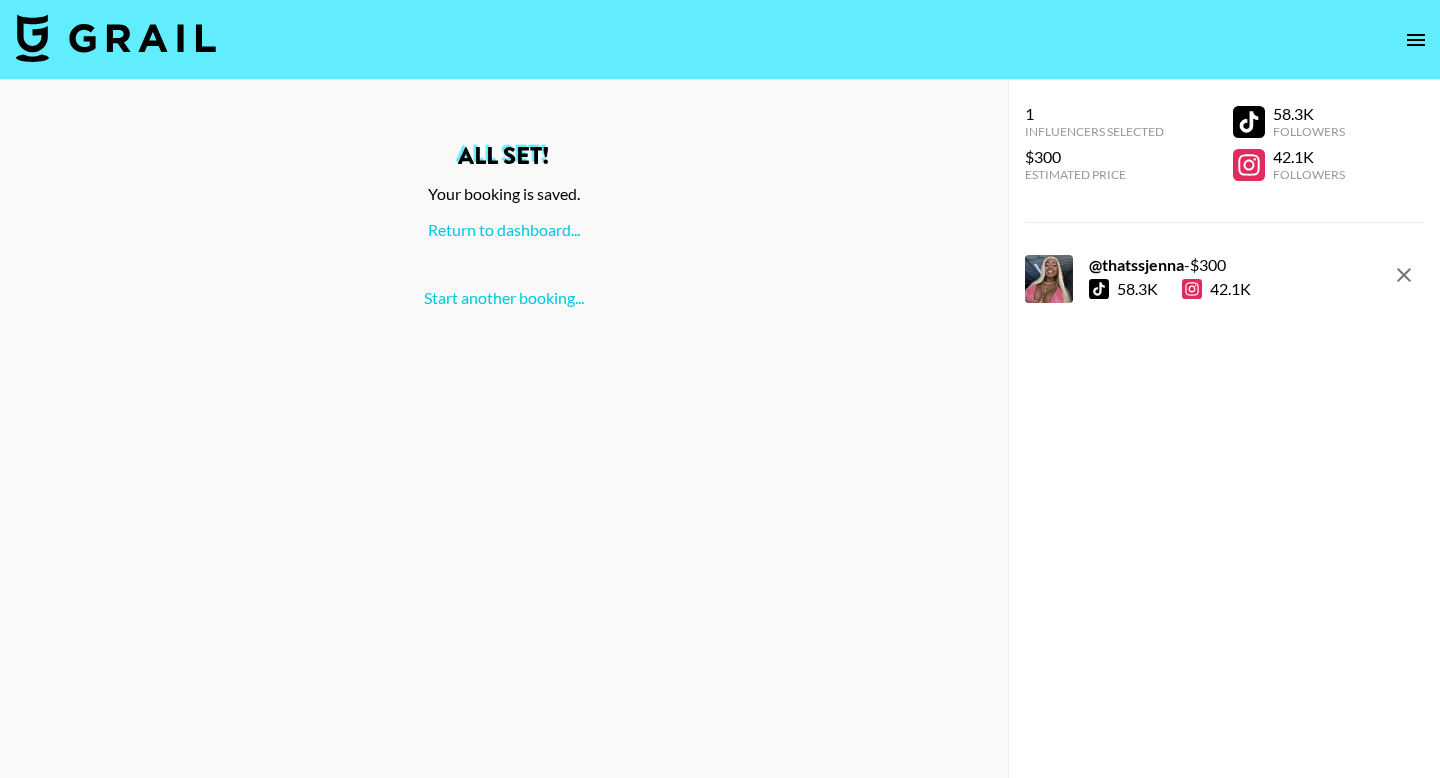 click at bounding box center [116, 38] 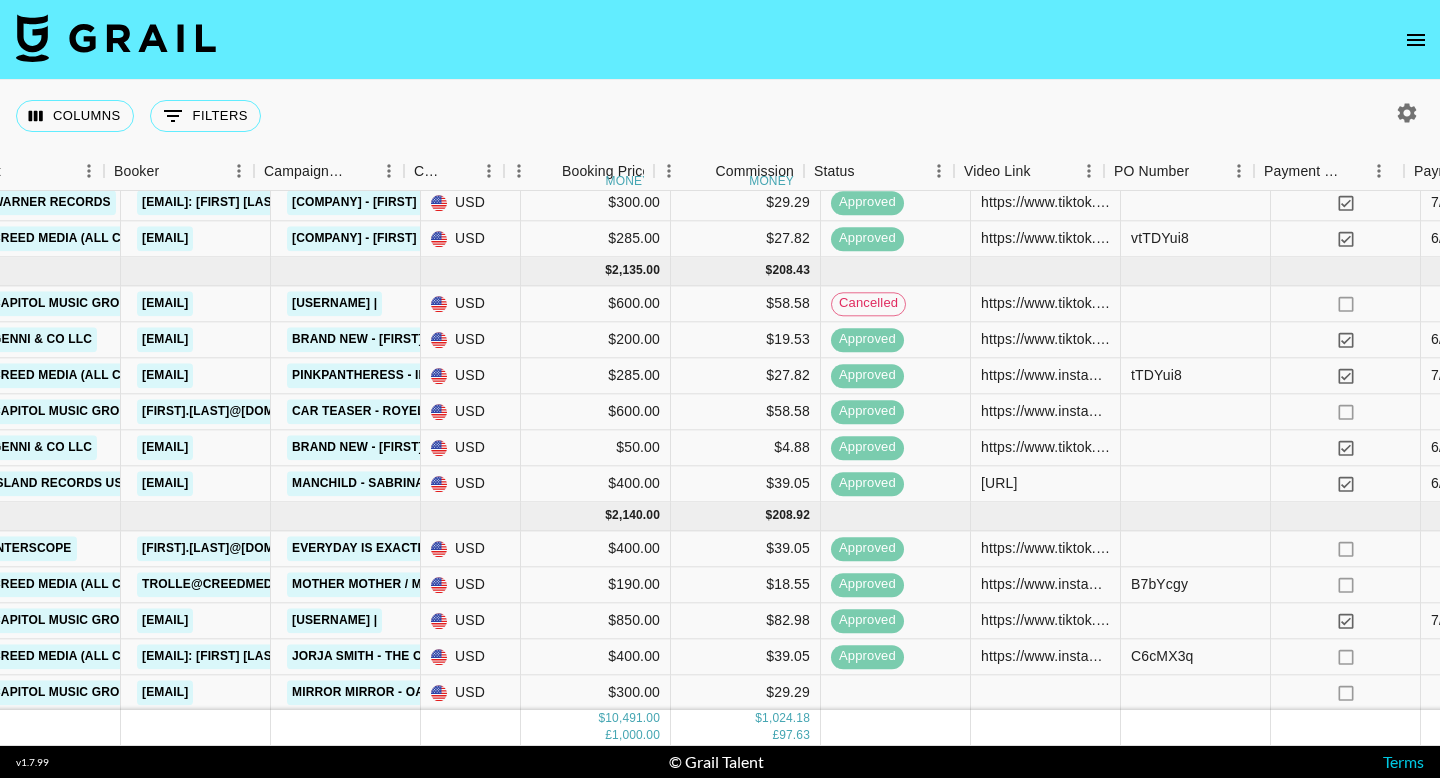 scroll, scrollTop: 538, scrollLeft: 719, axis: both 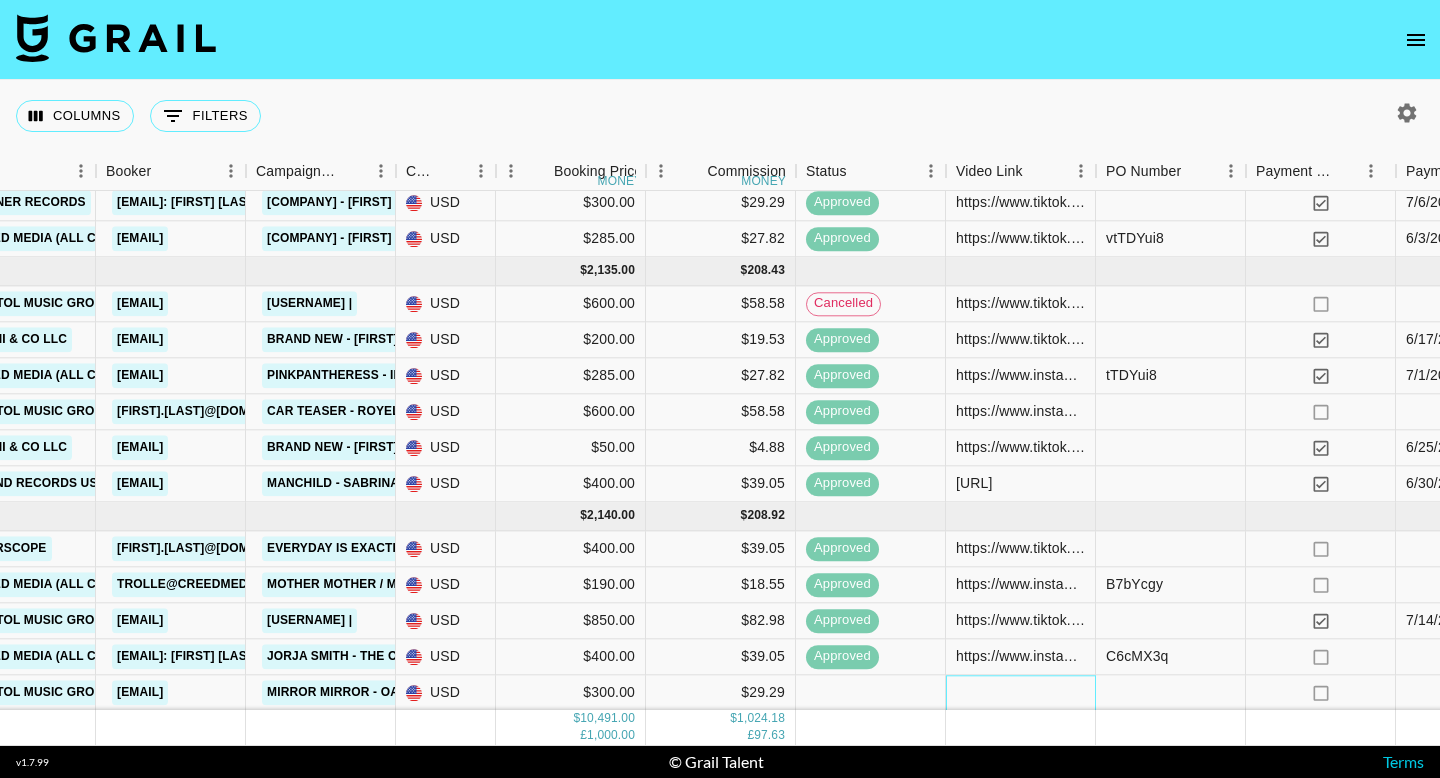 click at bounding box center (1021, 693) 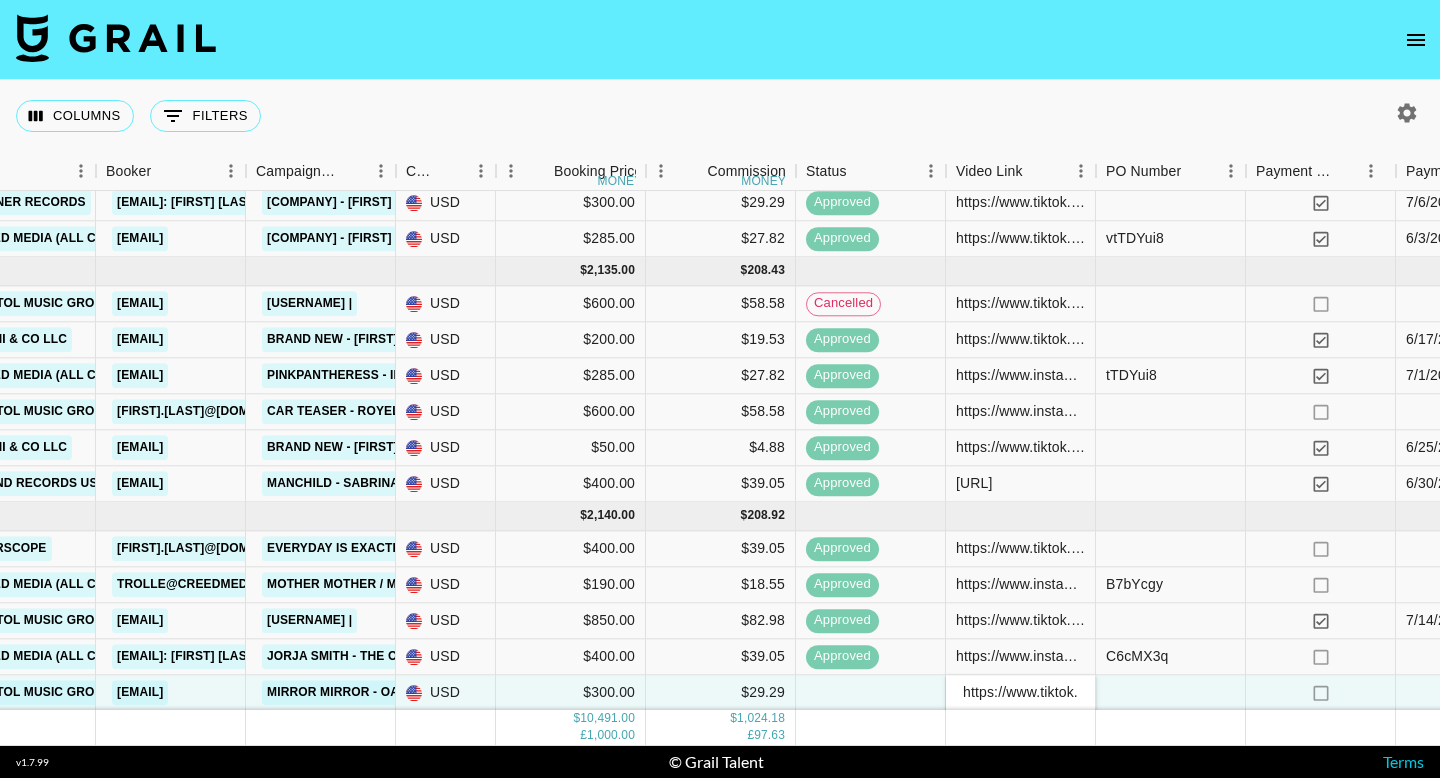scroll, scrollTop: 0, scrollLeft: 372, axis: horizontal 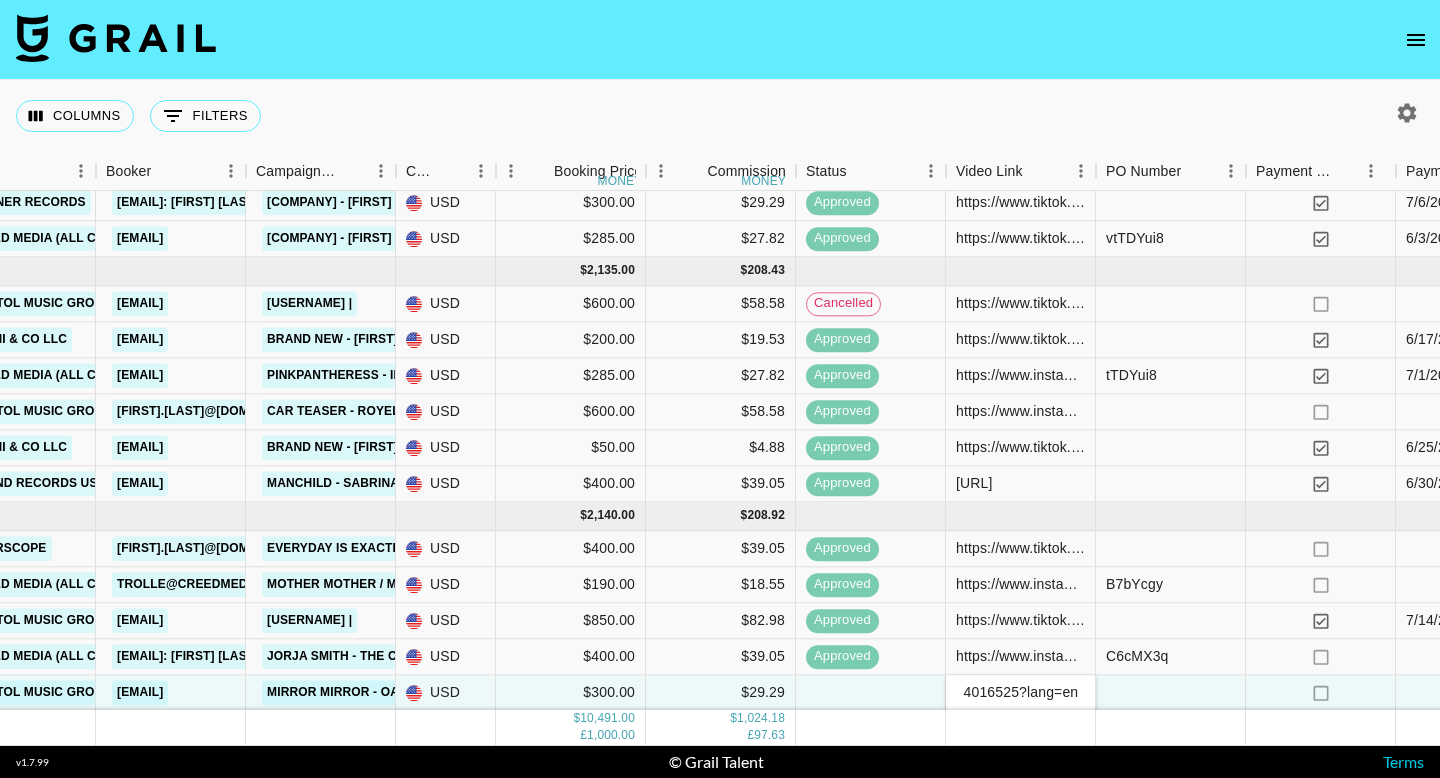 type on "https://www.tiktok.com/@thatssjenna/photo/7532735306274016525?lang=en" 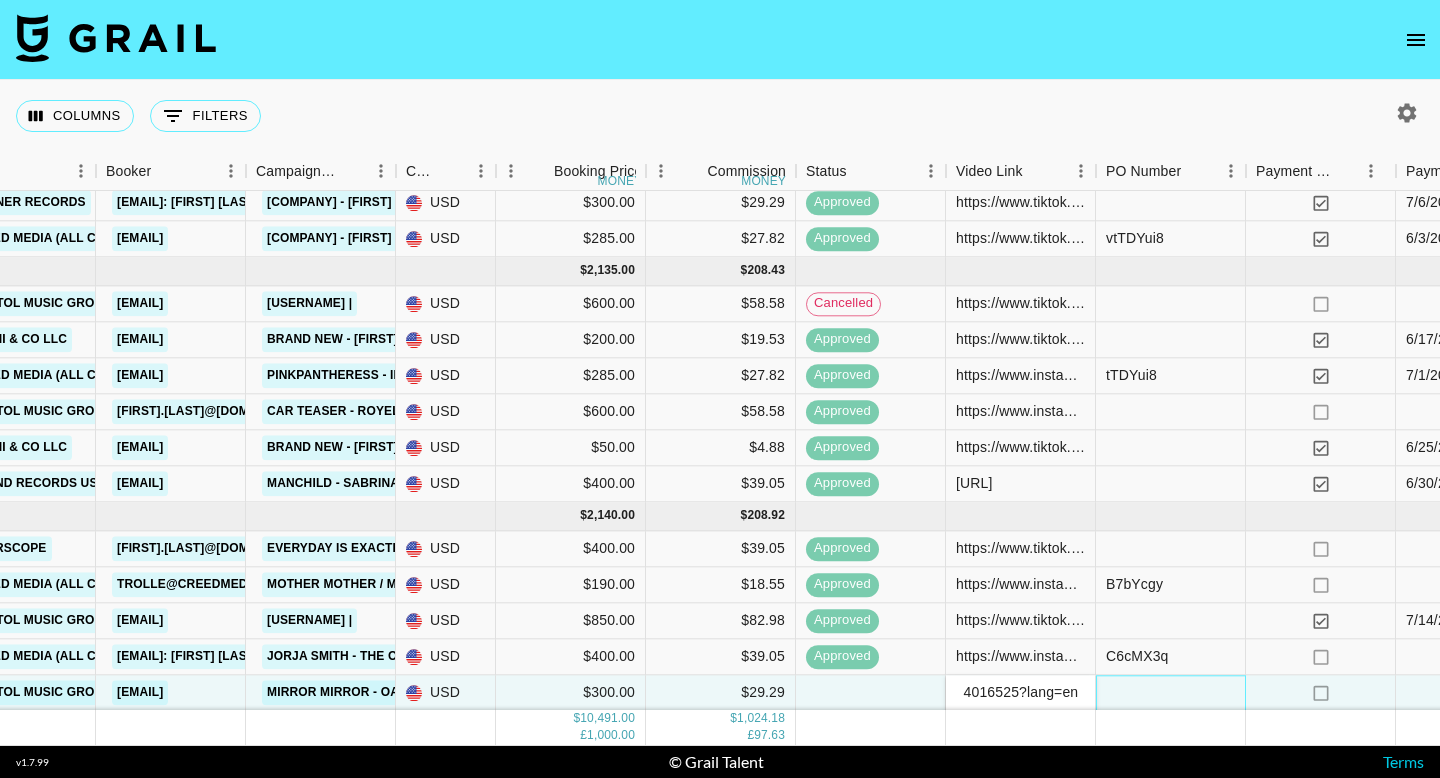 scroll, scrollTop: 0, scrollLeft: 0, axis: both 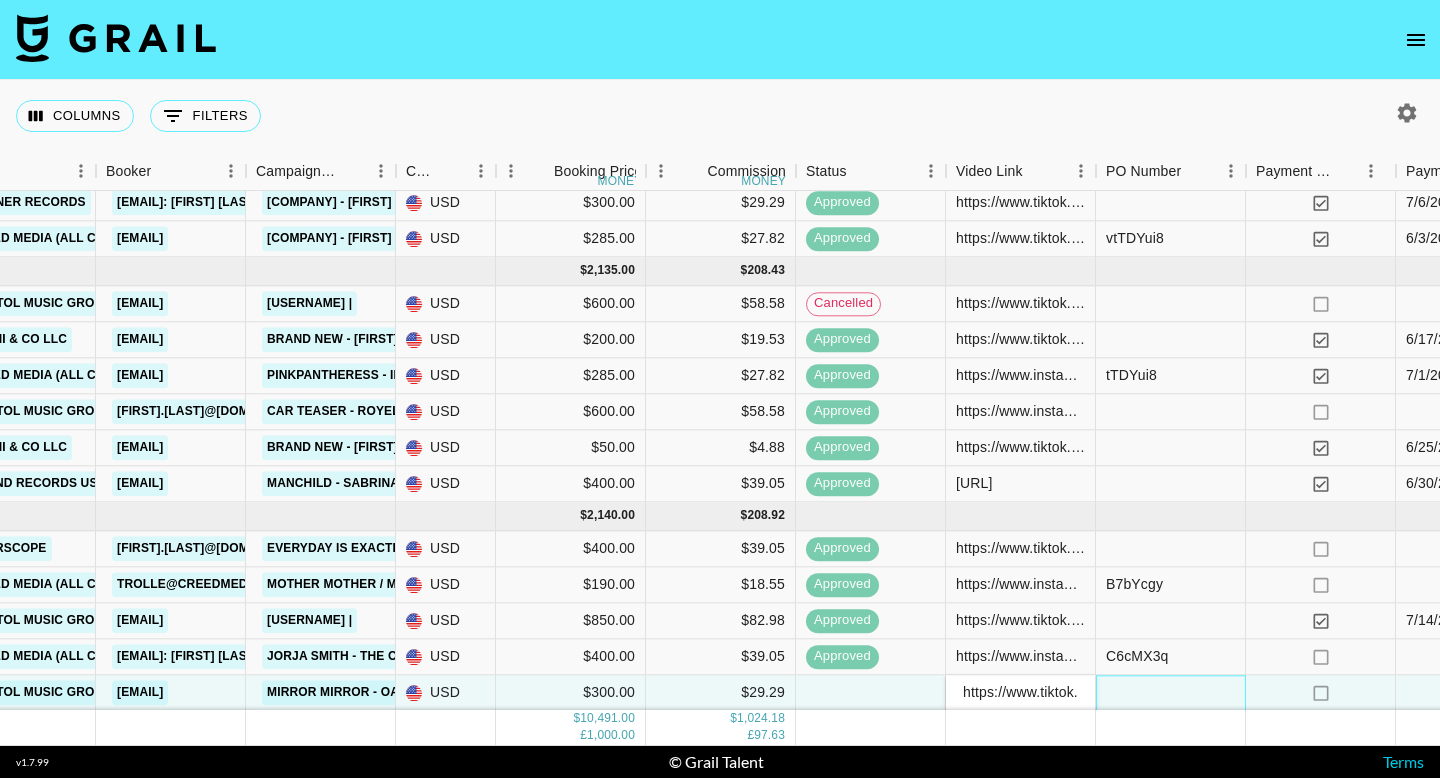 click at bounding box center (1171, 693) 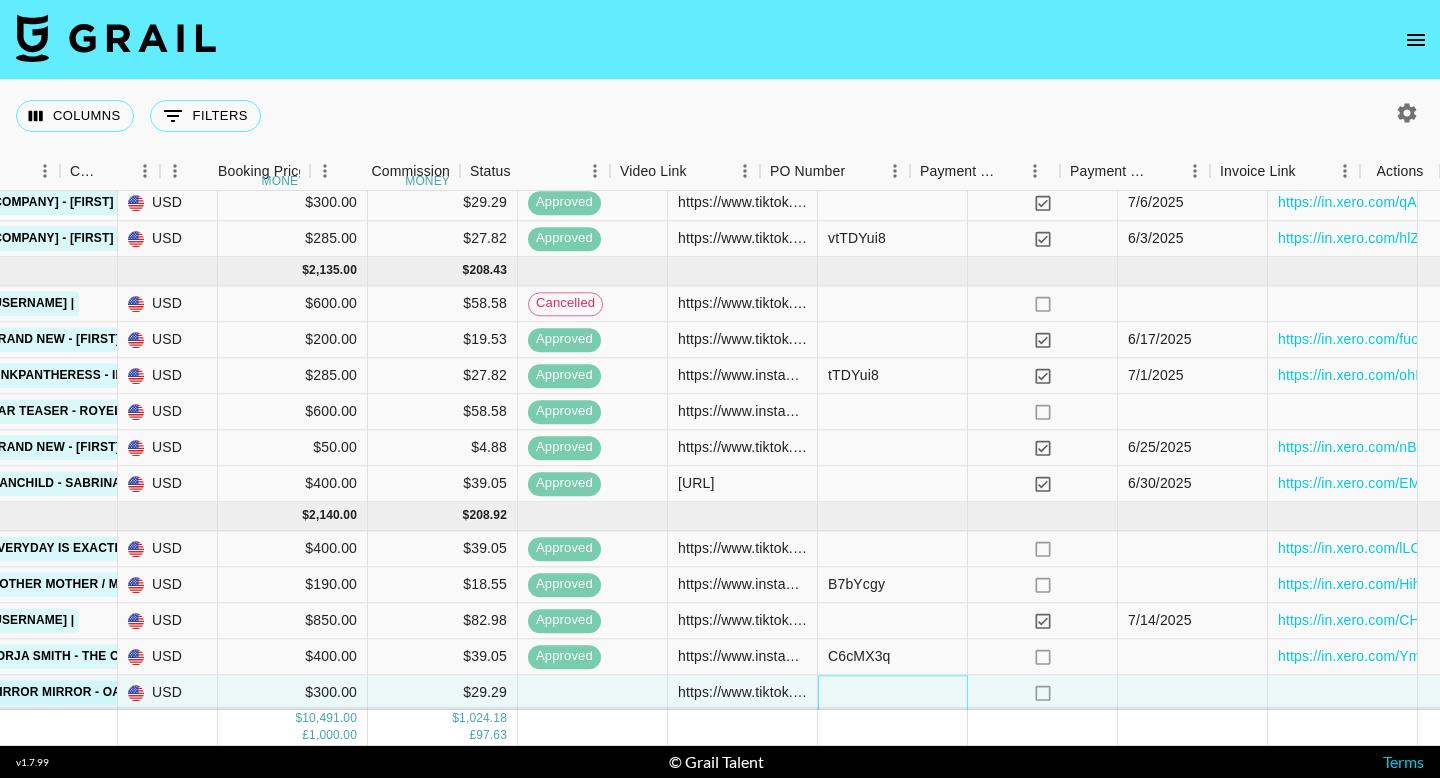 scroll, scrollTop: 538, scrollLeft: 1055, axis: both 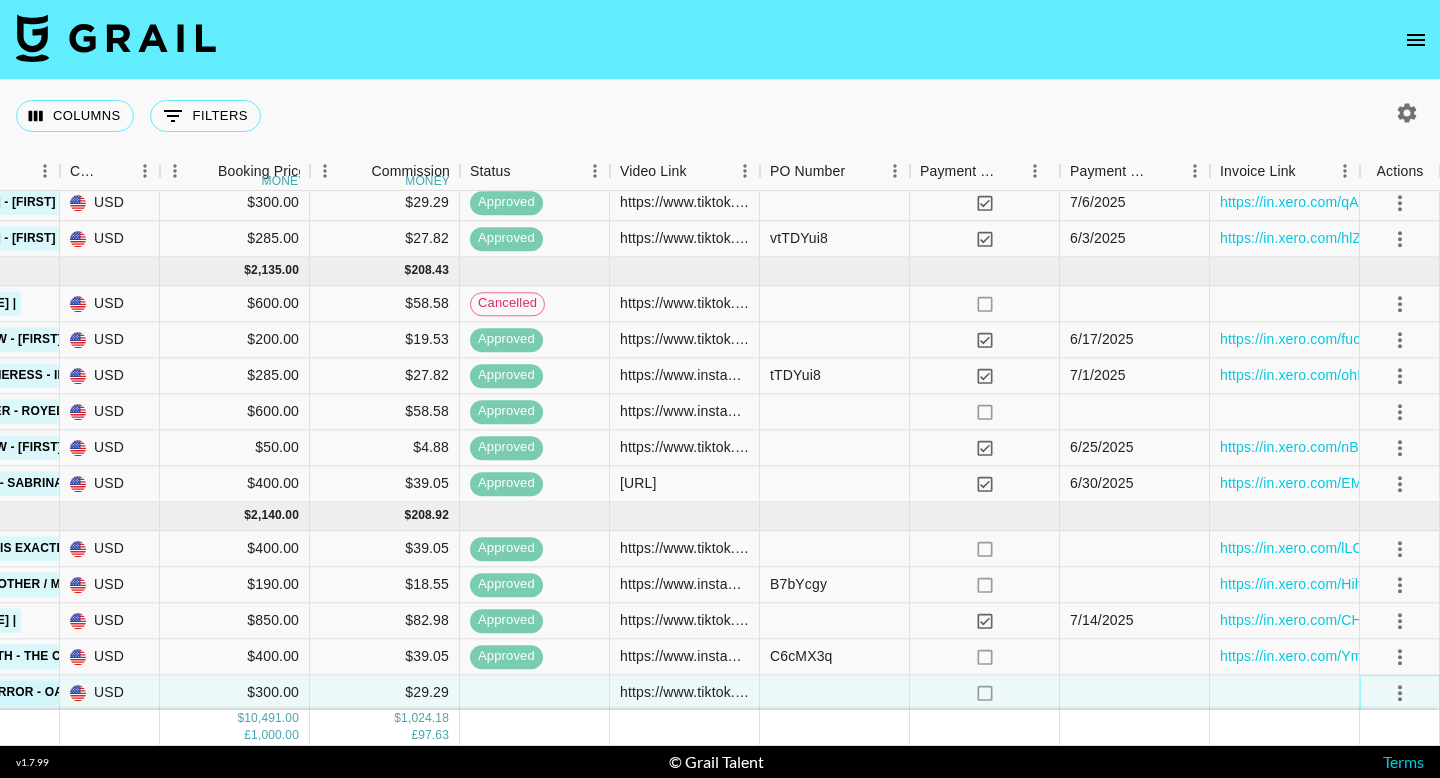 click 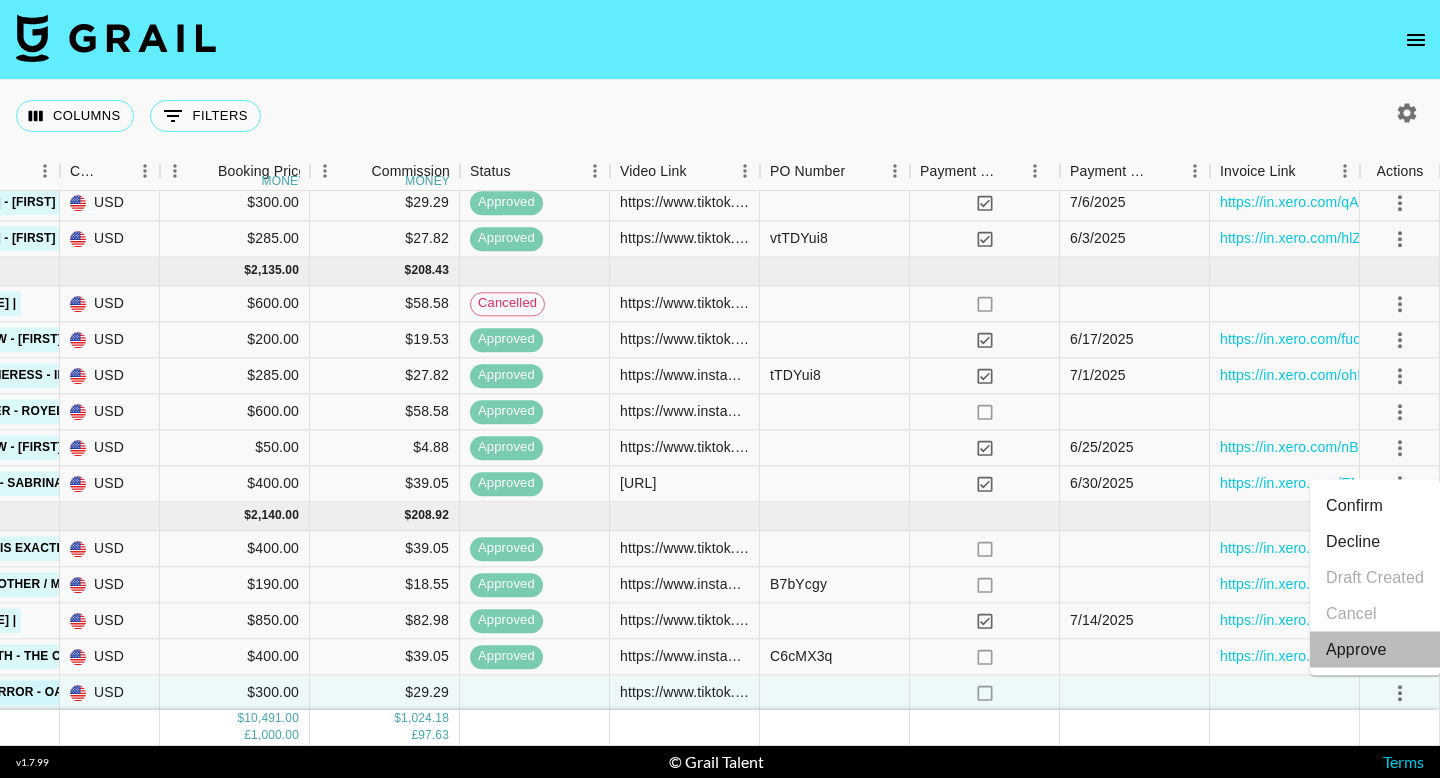 click on "Approve" at bounding box center [1356, 650] 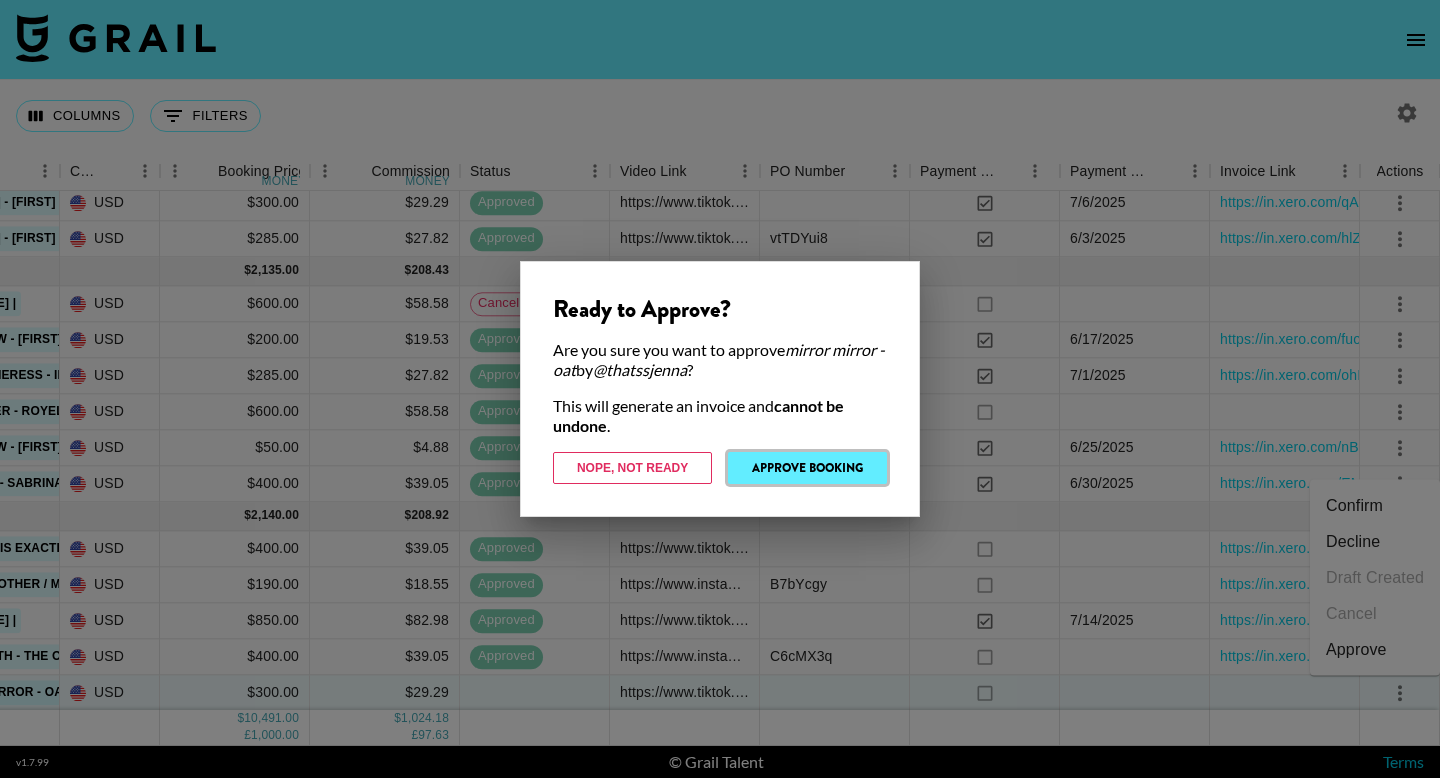 click on "Approve Booking" at bounding box center (807, 468) 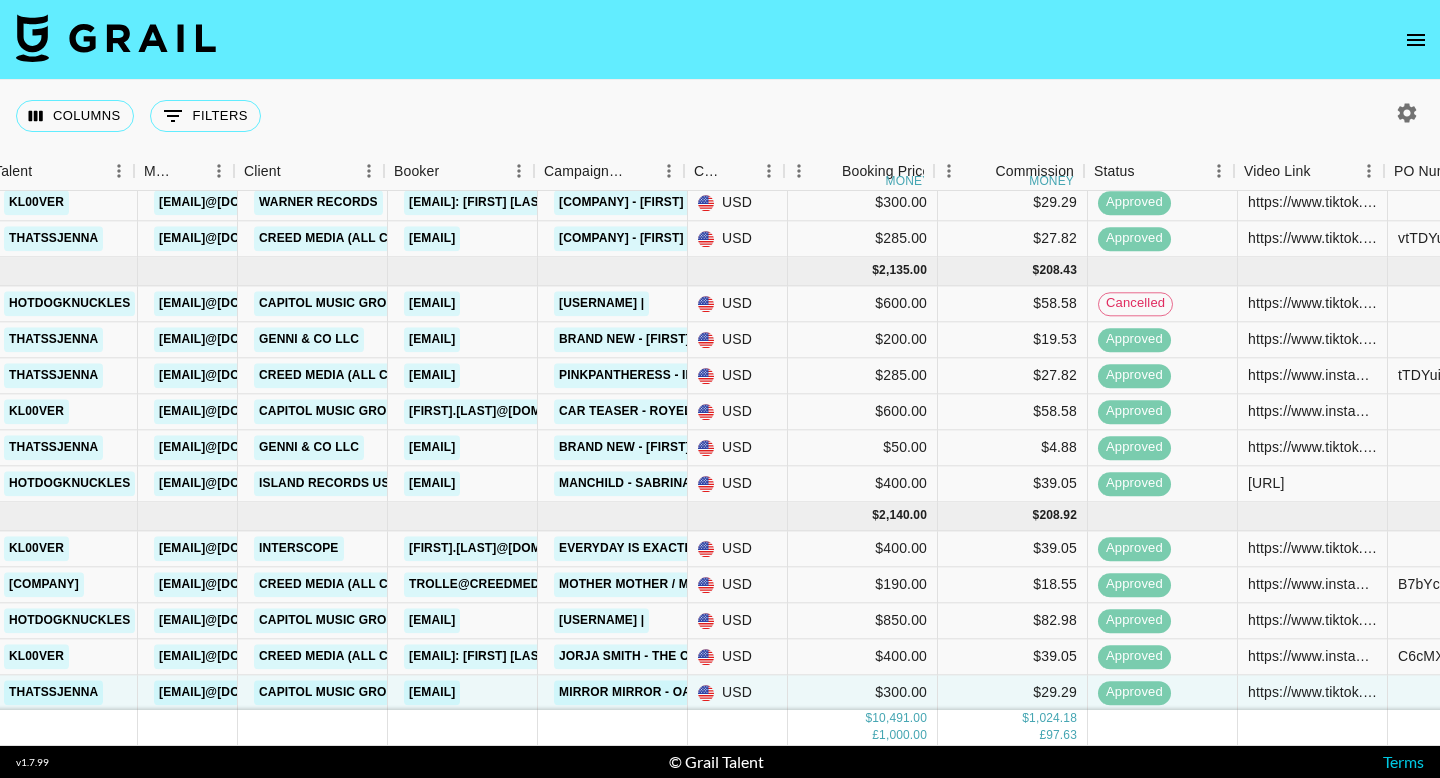 scroll, scrollTop: 538, scrollLeft: 431, axis: both 